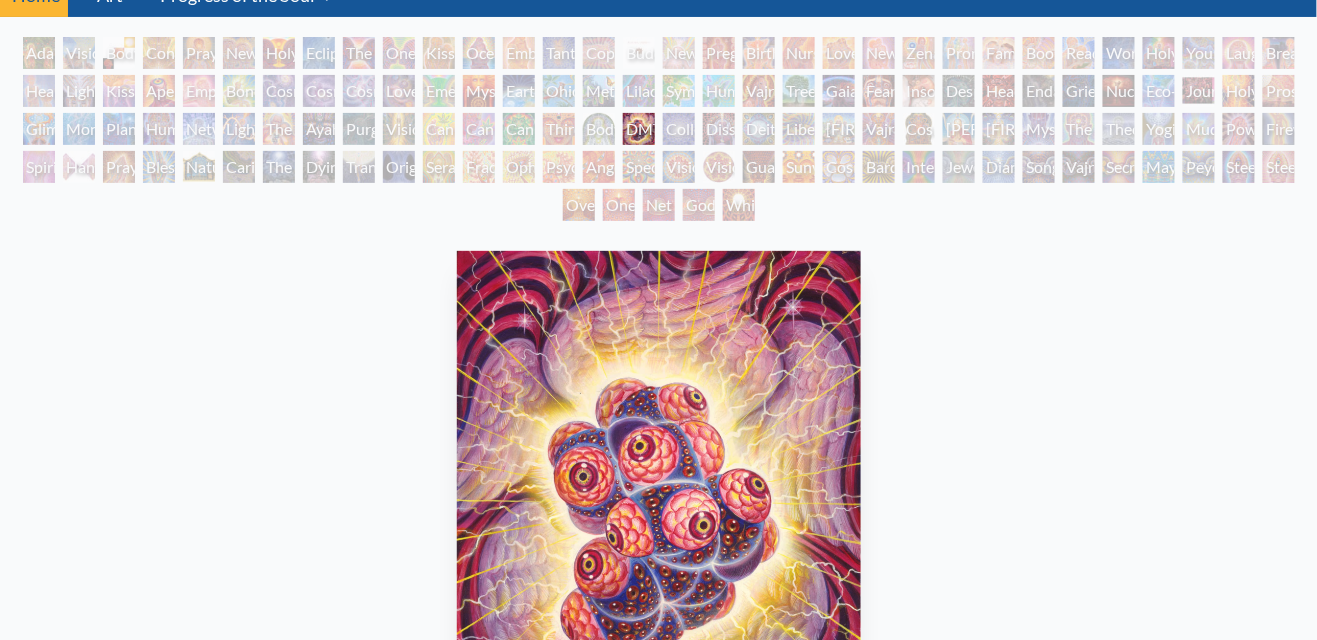 scroll, scrollTop: 0, scrollLeft: 0, axis: both 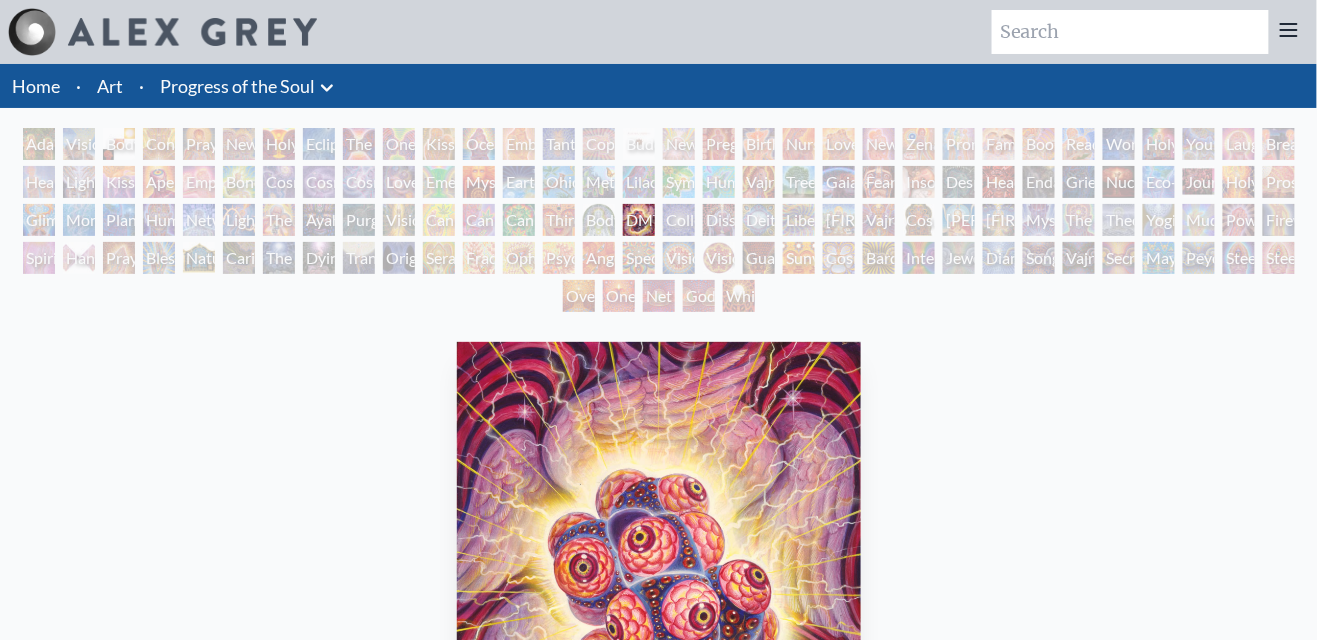 click on "Adam & Eve" at bounding box center [39, 144] 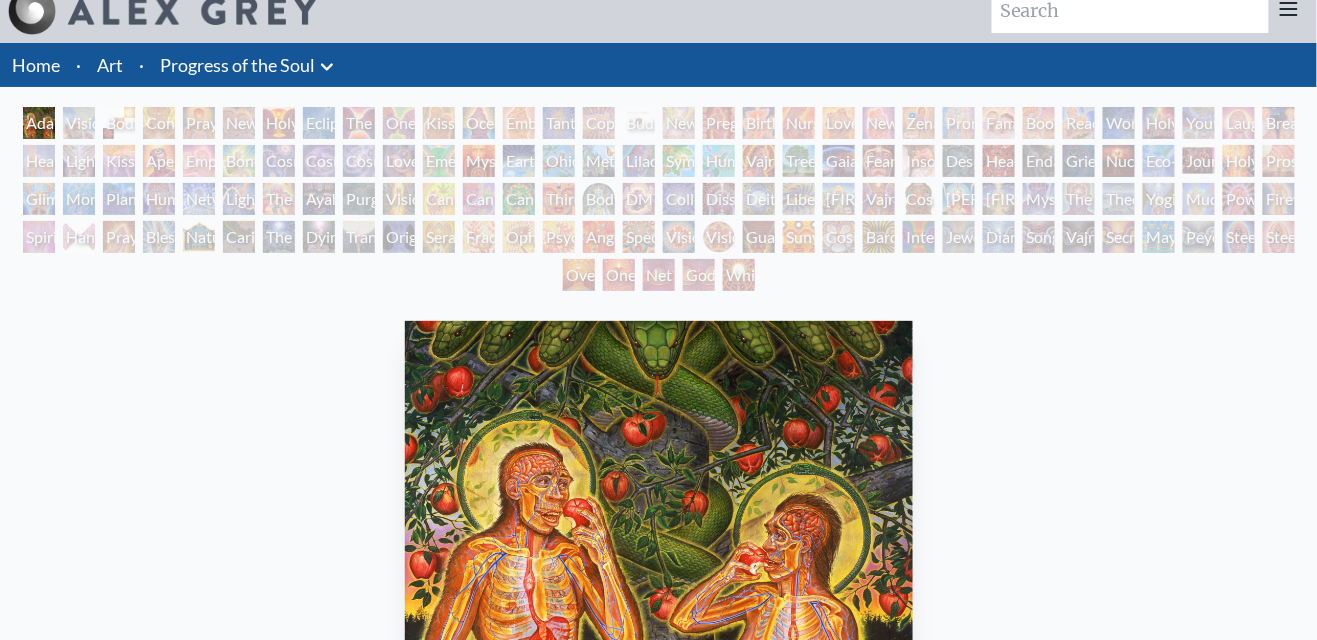 scroll, scrollTop: 0, scrollLeft: 0, axis: both 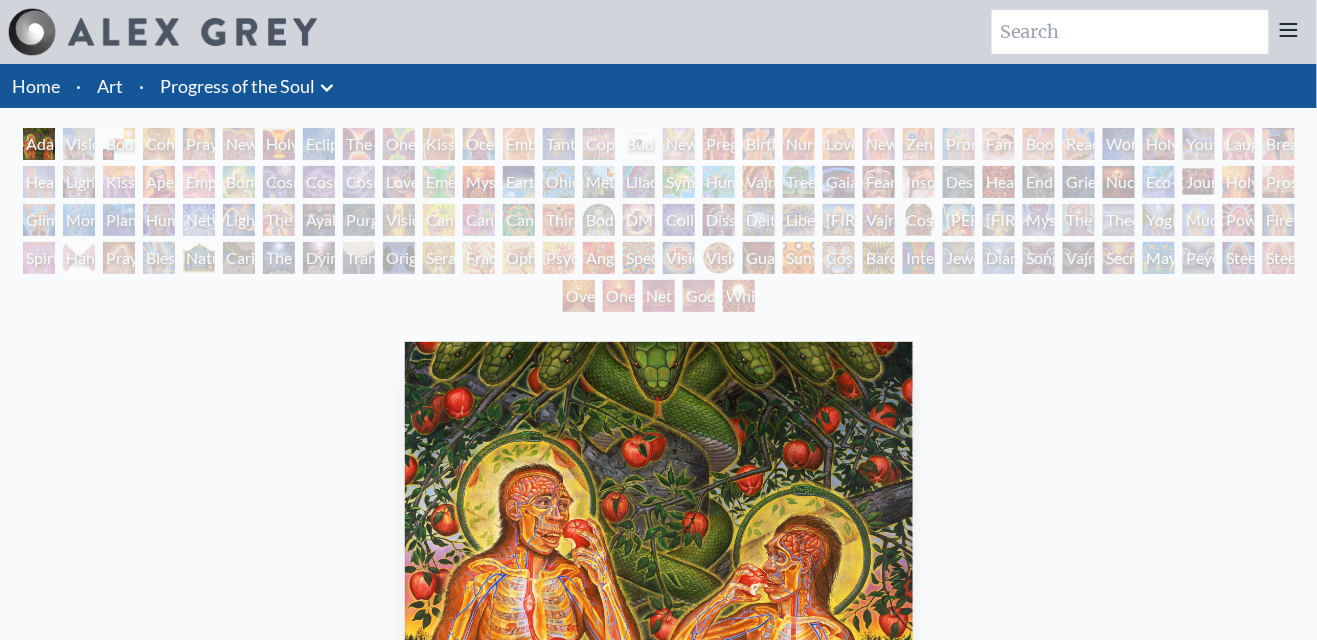 click on "Visionary Origin of Language" at bounding box center (79, 144) 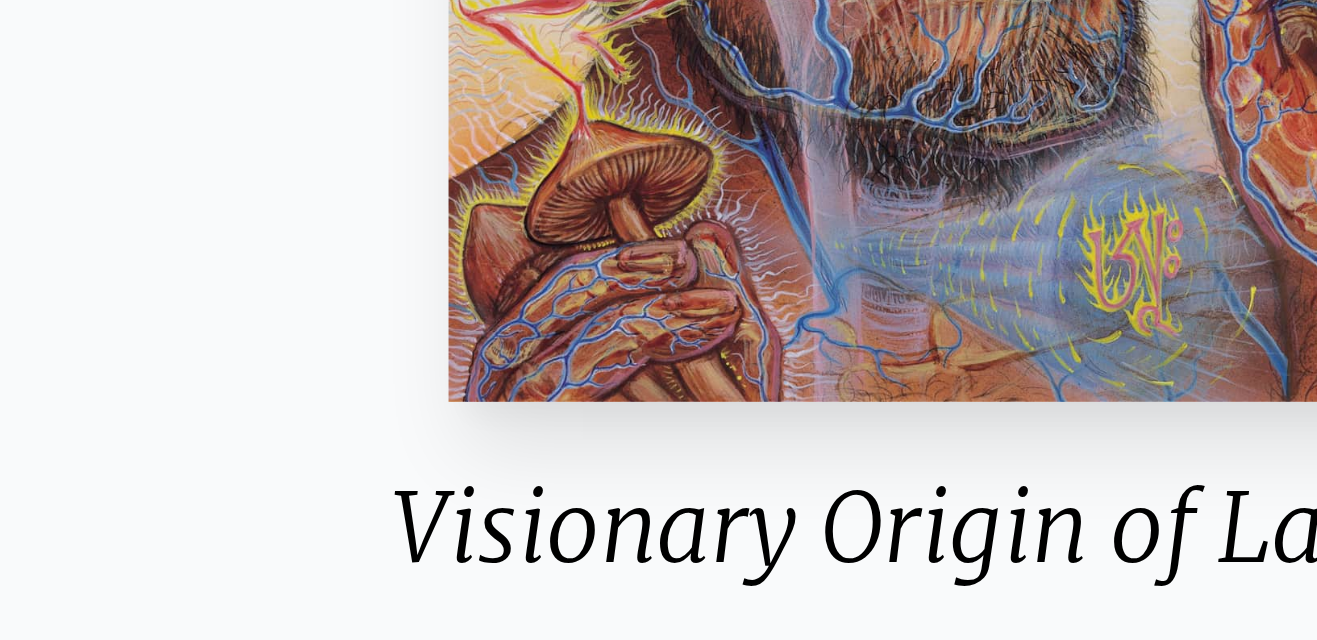 scroll, scrollTop: 347, scrollLeft: 0, axis: vertical 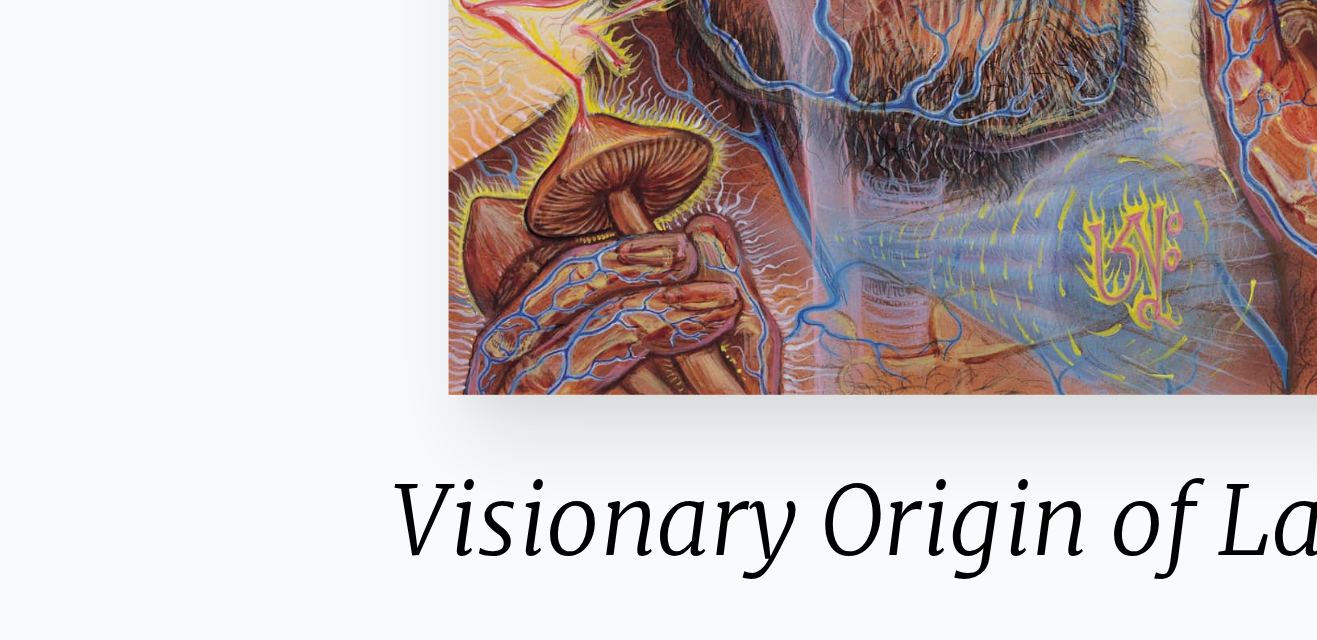 click at bounding box center [659, 251] 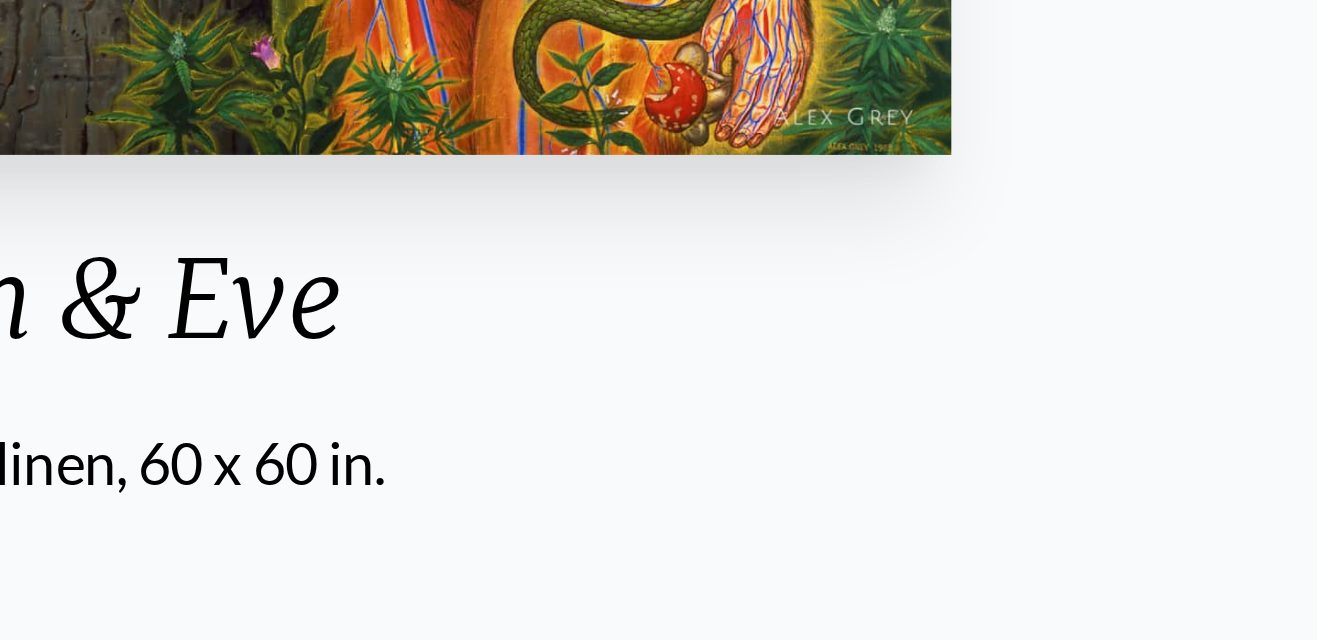 scroll, scrollTop: 641, scrollLeft: 0, axis: vertical 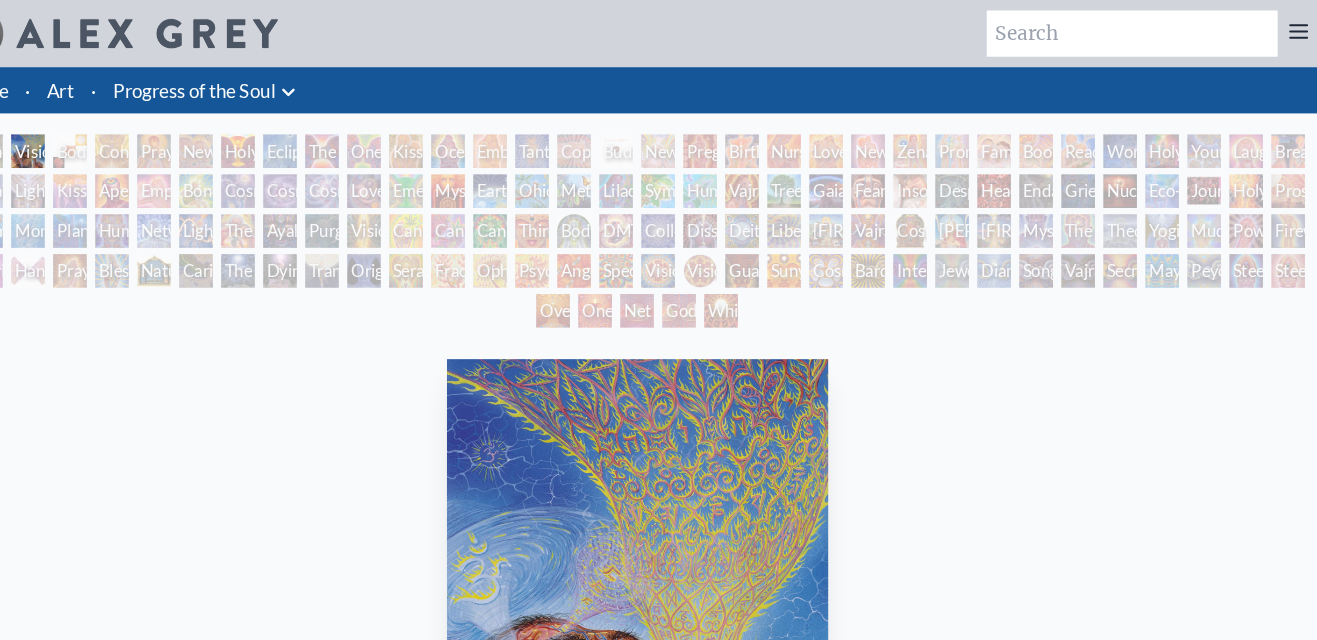 click on "Contemplation" at bounding box center (159, 144) 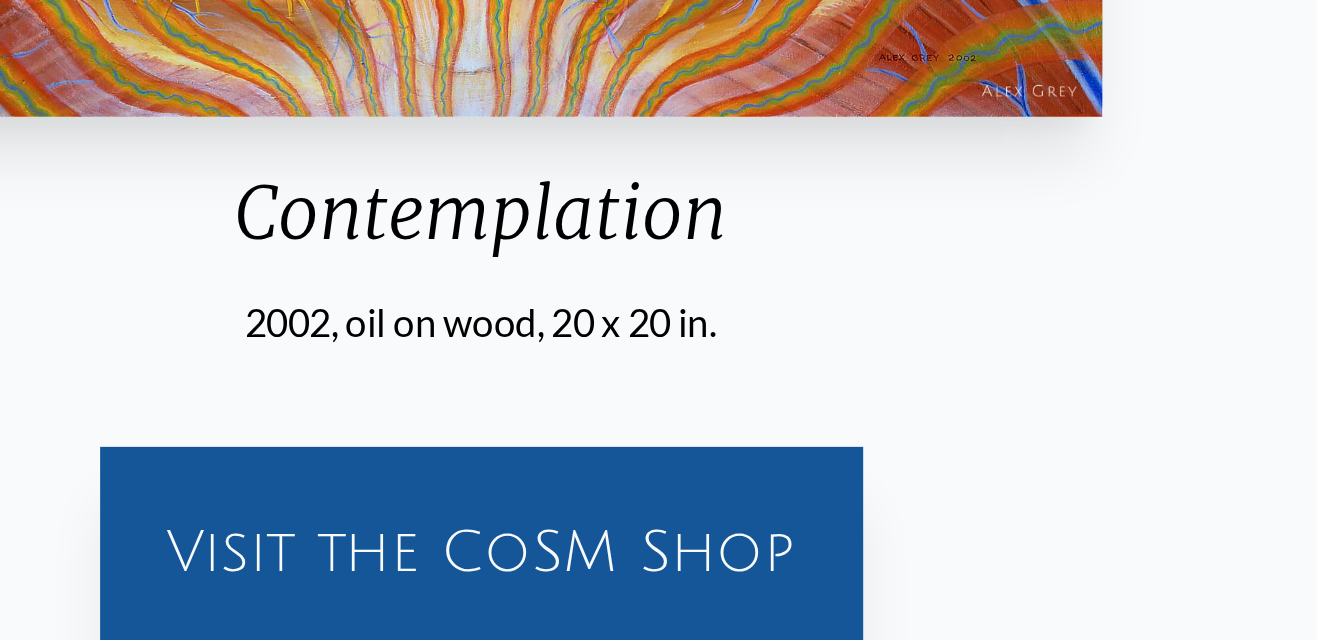 scroll, scrollTop: 530, scrollLeft: 0, axis: vertical 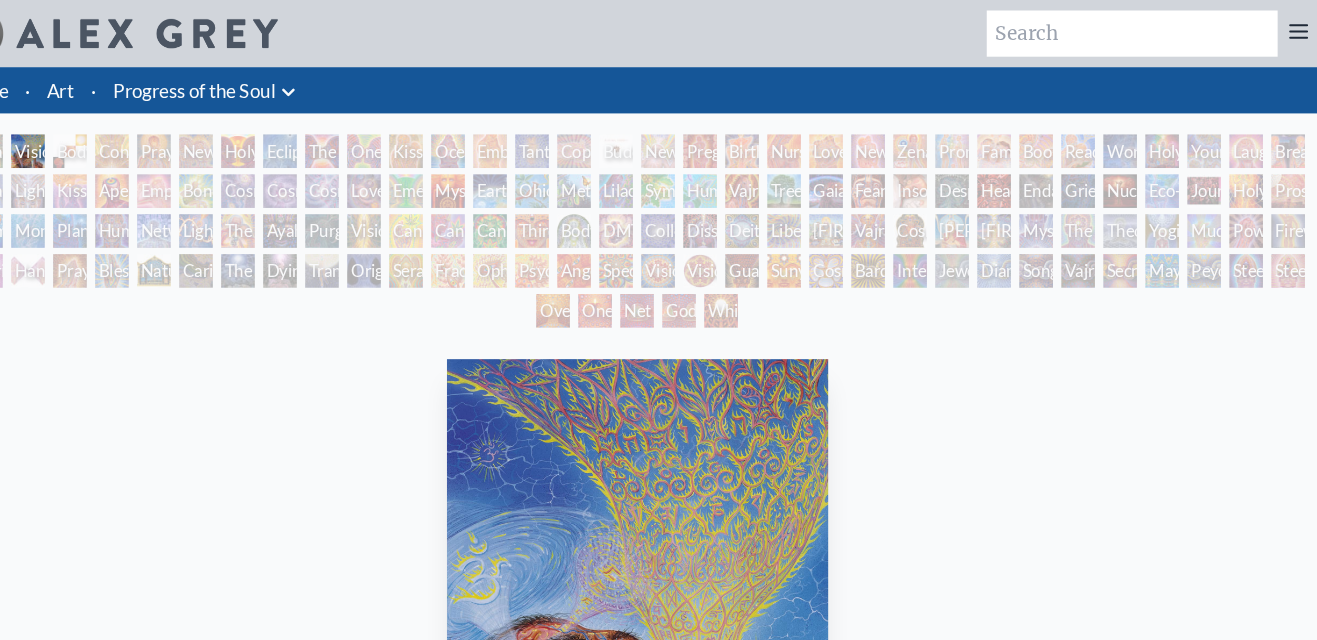 click on "New Man New Woman" at bounding box center [239, 144] 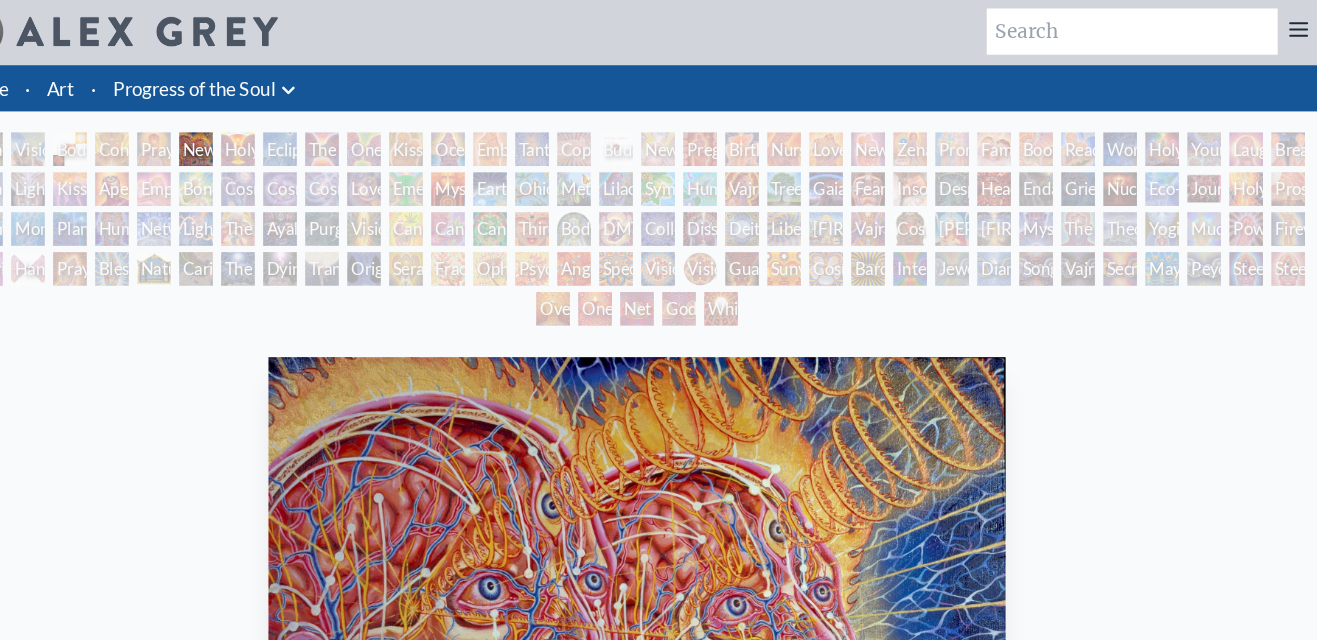 scroll, scrollTop: 0, scrollLeft: 0, axis: both 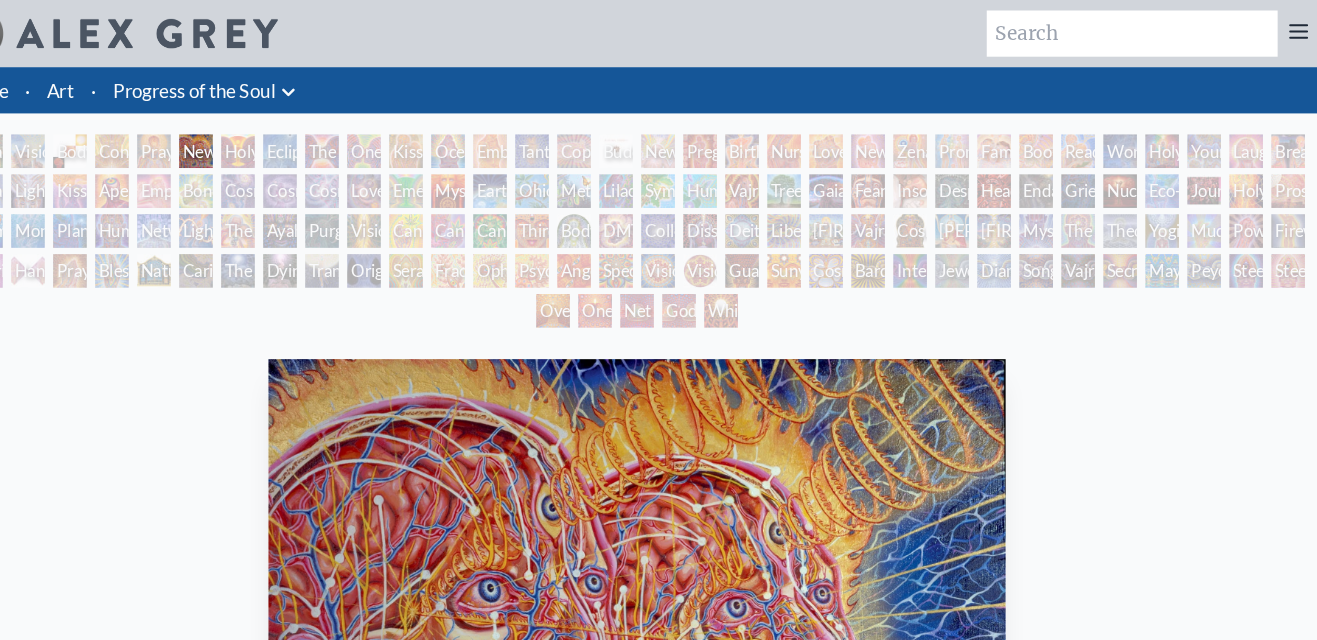 click on "The Kiss" at bounding box center (359, 144) 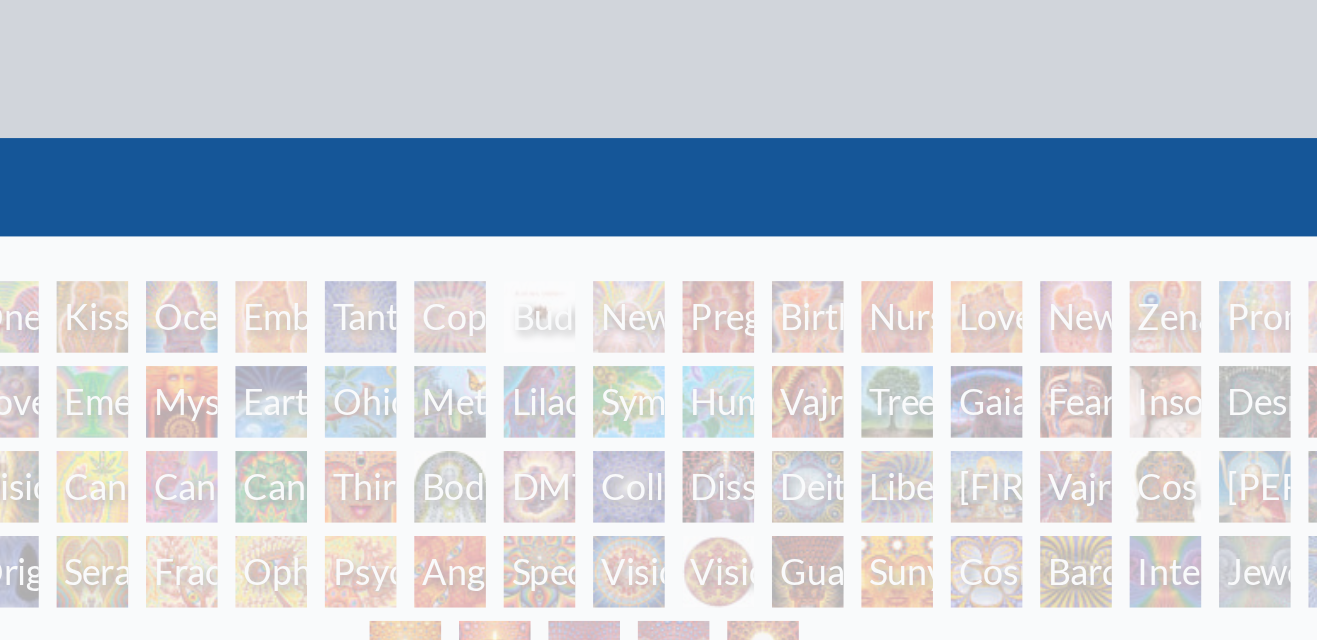 scroll, scrollTop: 1, scrollLeft: 0, axis: vertical 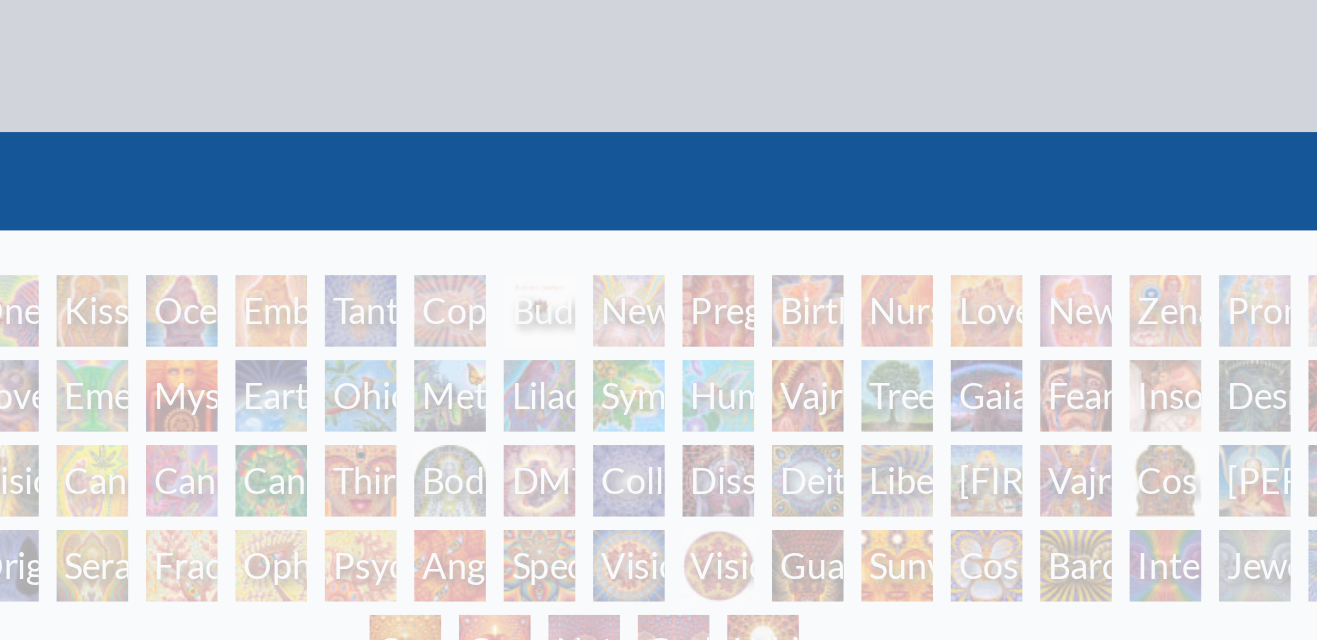 click on "Newborn" at bounding box center (679, 143) 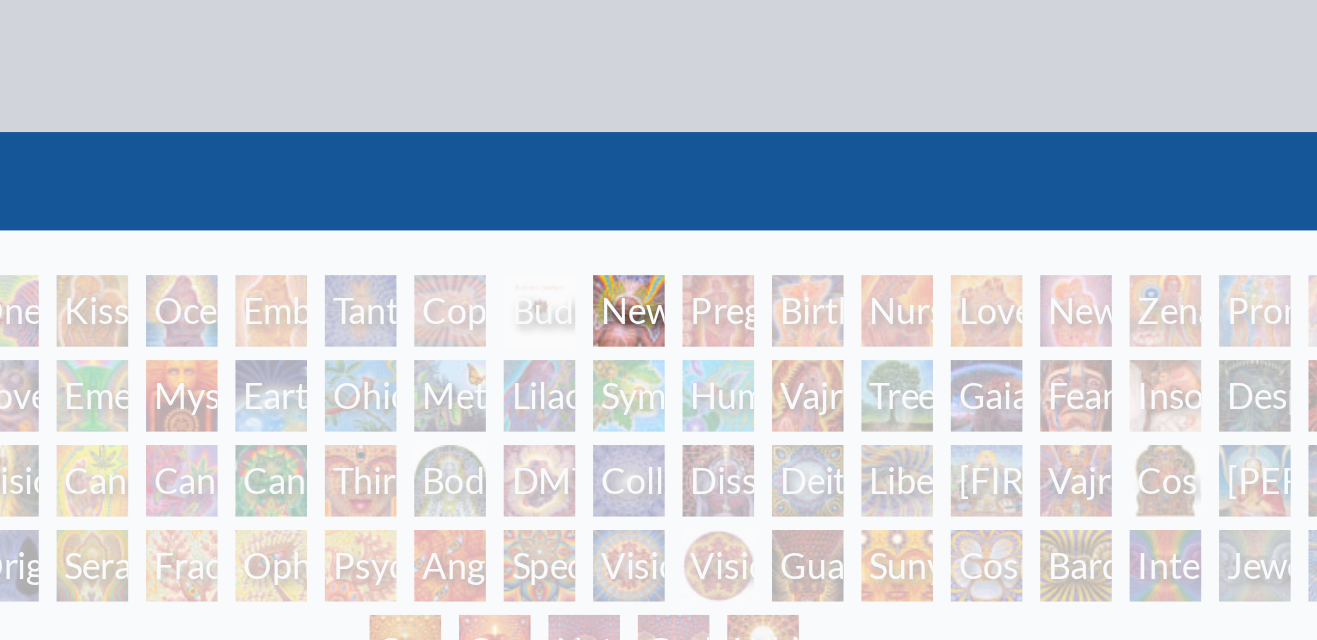 scroll, scrollTop: 48, scrollLeft: 0, axis: vertical 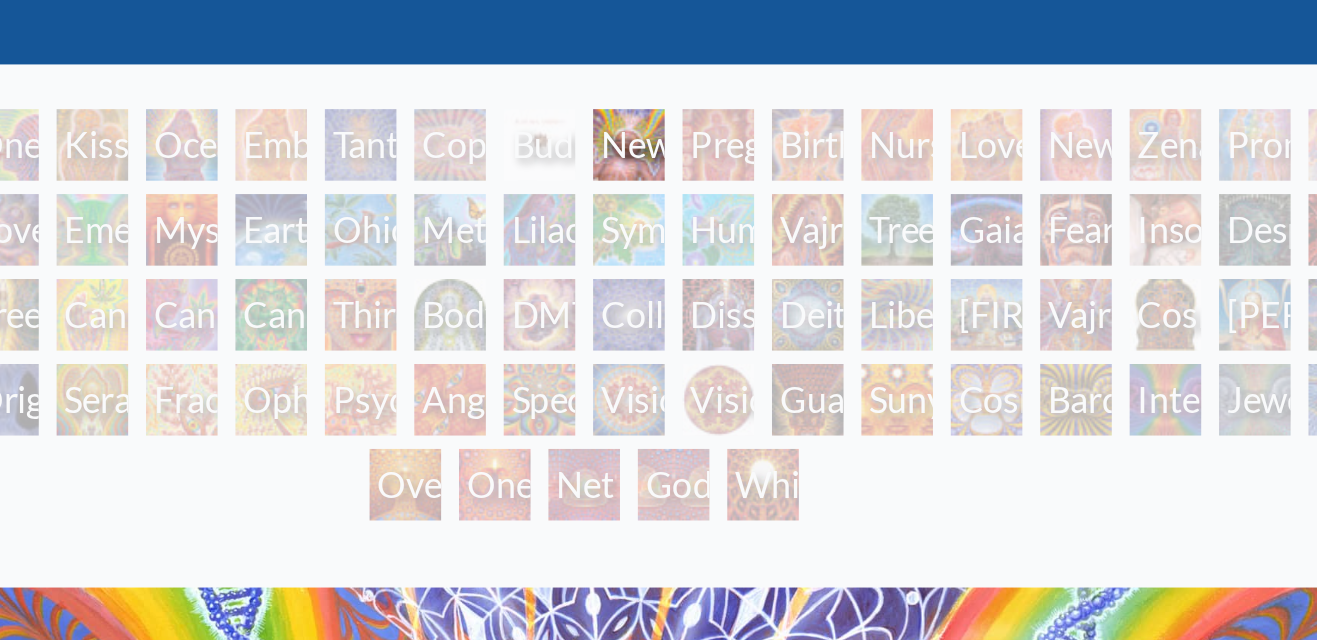 click on "Pregnancy" at bounding box center (719, 65) 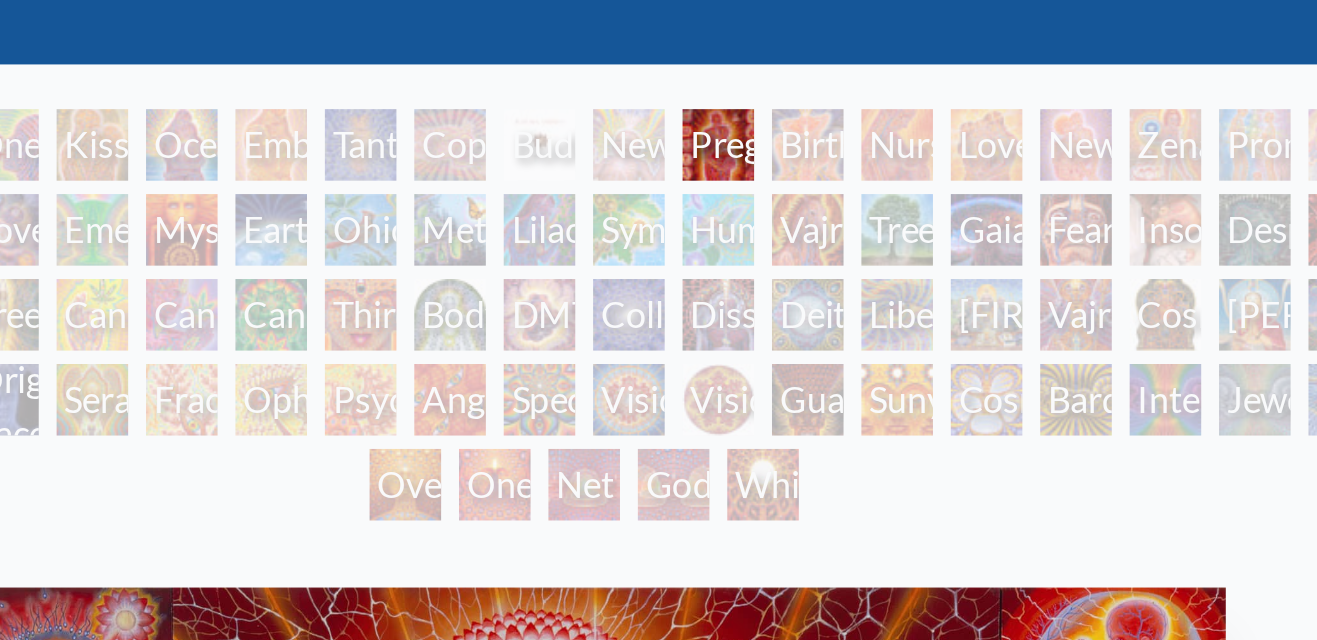 scroll, scrollTop: 48, scrollLeft: 0, axis: vertical 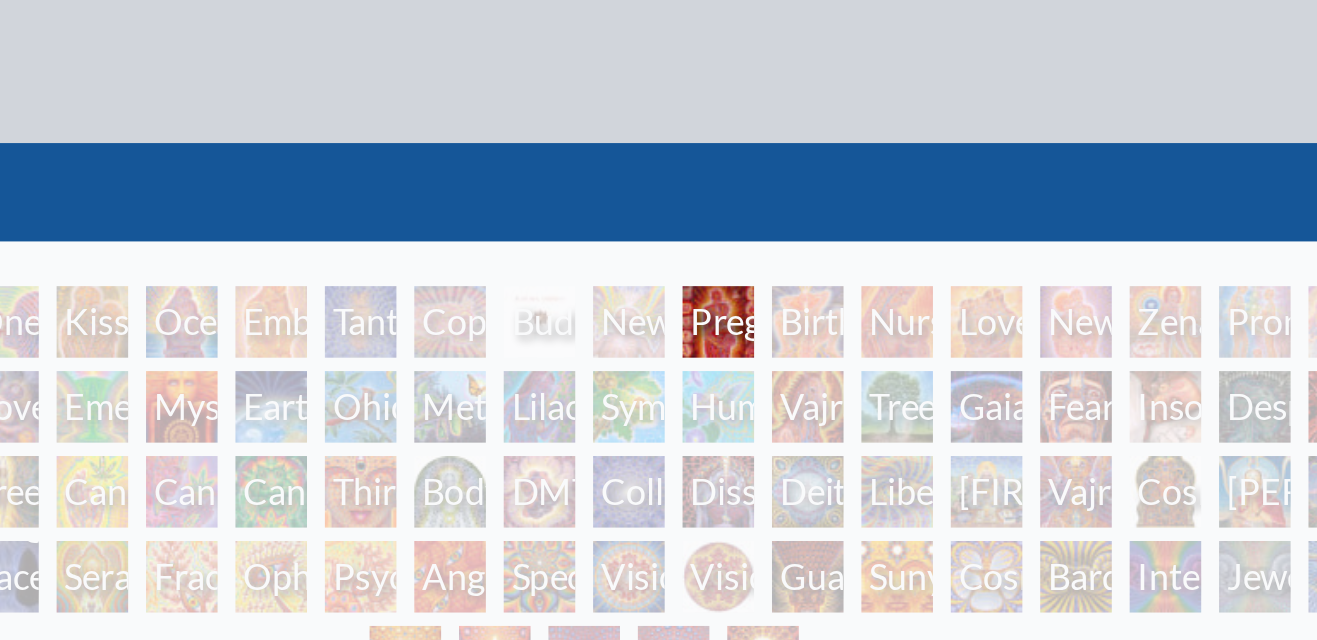 click on "Nursing" at bounding box center (799, 144) 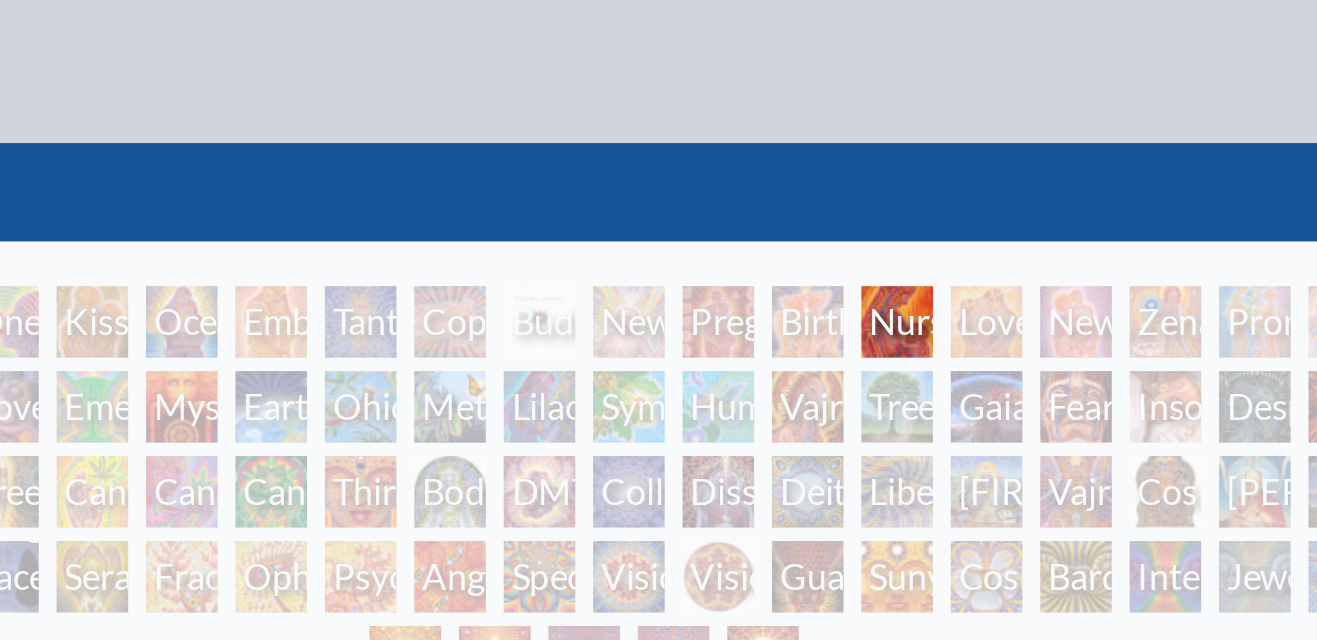 scroll, scrollTop: 0, scrollLeft: 0, axis: both 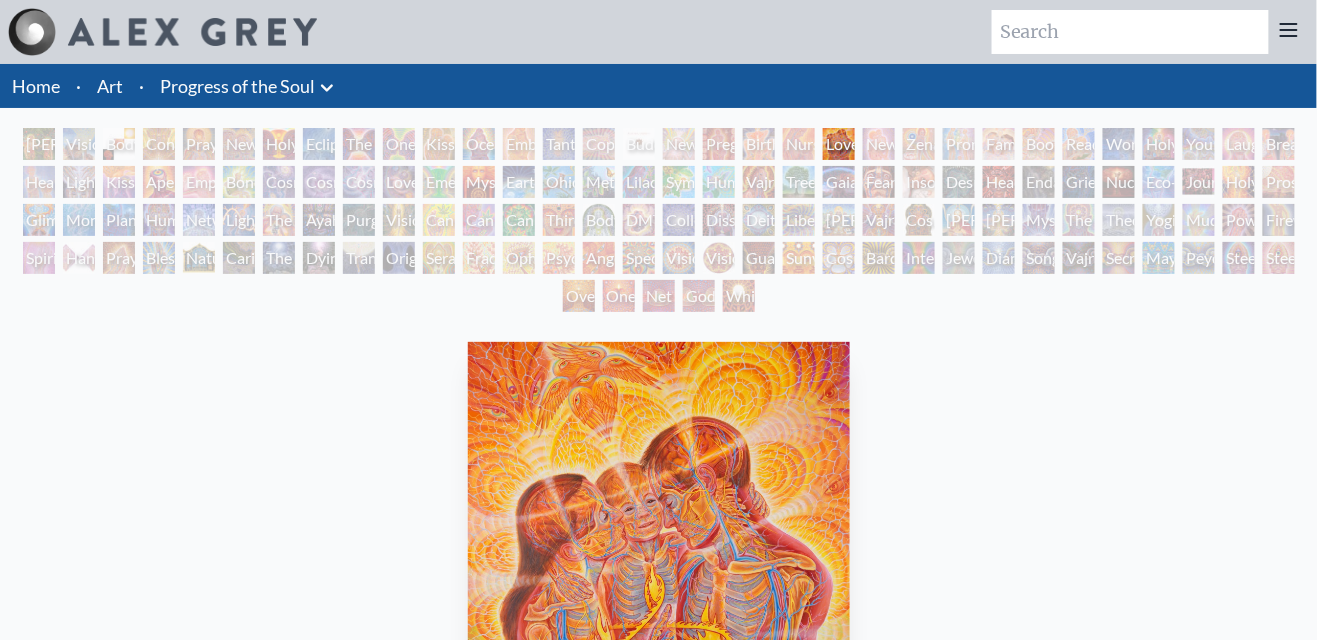 click on "New Family" at bounding box center [879, 144] 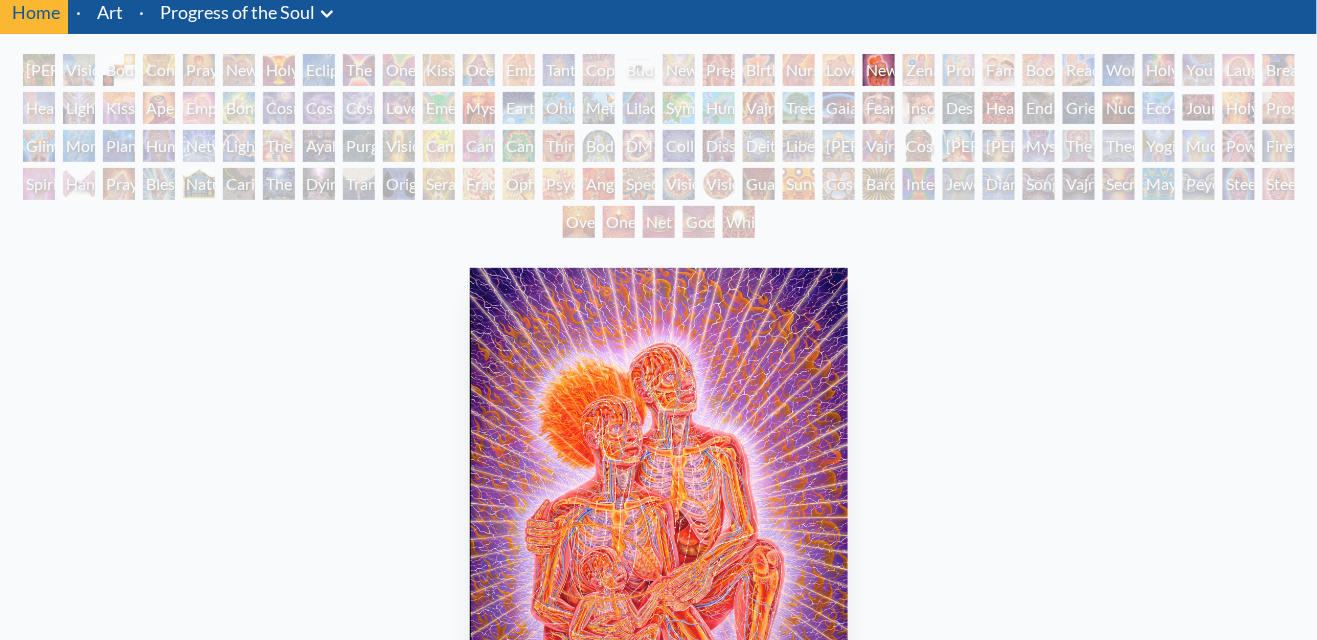 scroll, scrollTop: 0, scrollLeft: 0, axis: both 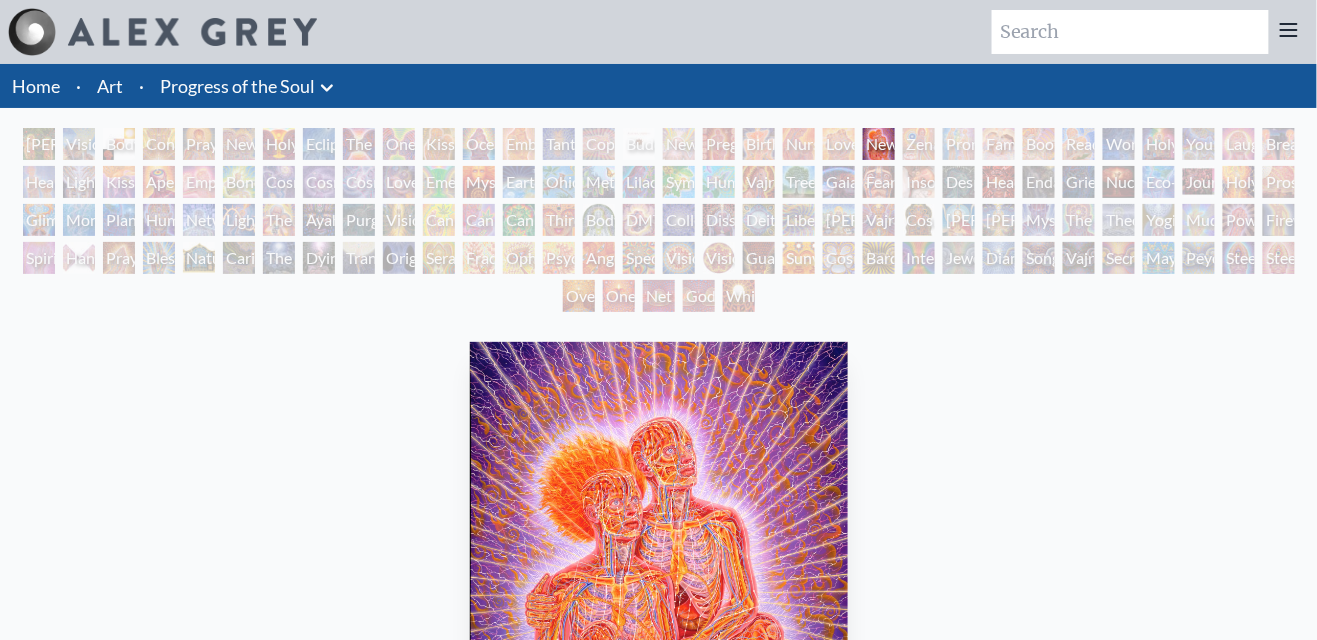 click on "Zena Lotus" at bounding box center (919, 144) 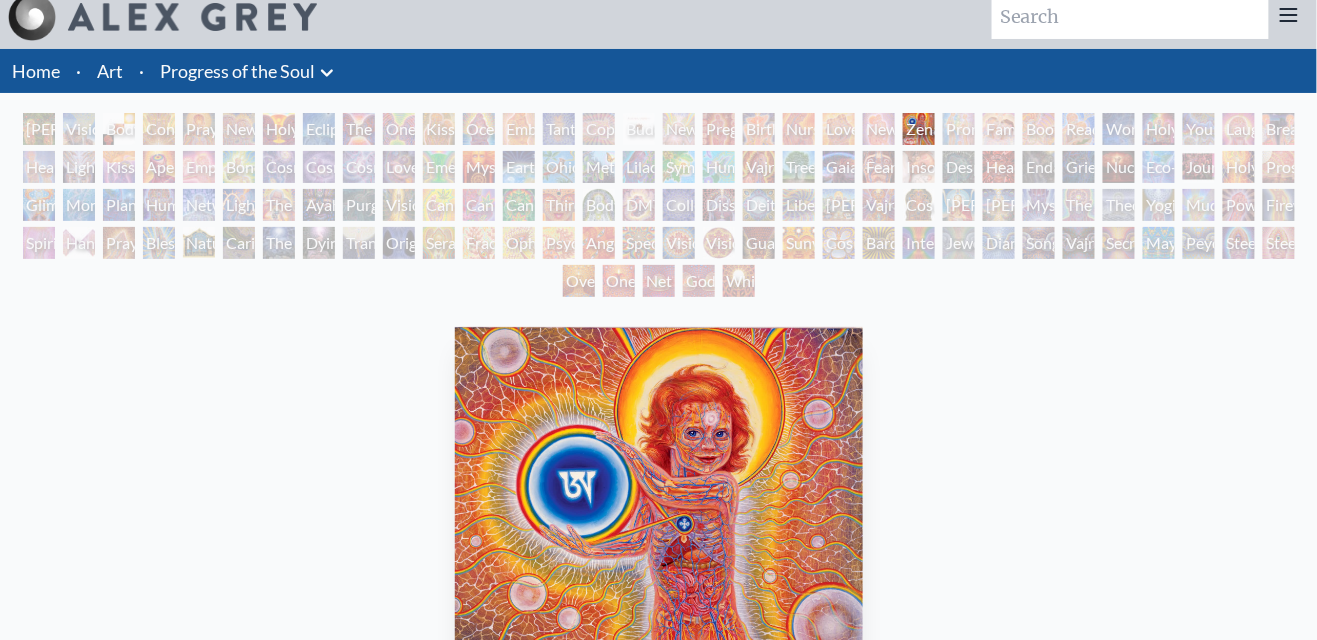 scroll, scrollTop: 0, scrollLeft: 0, axis: both 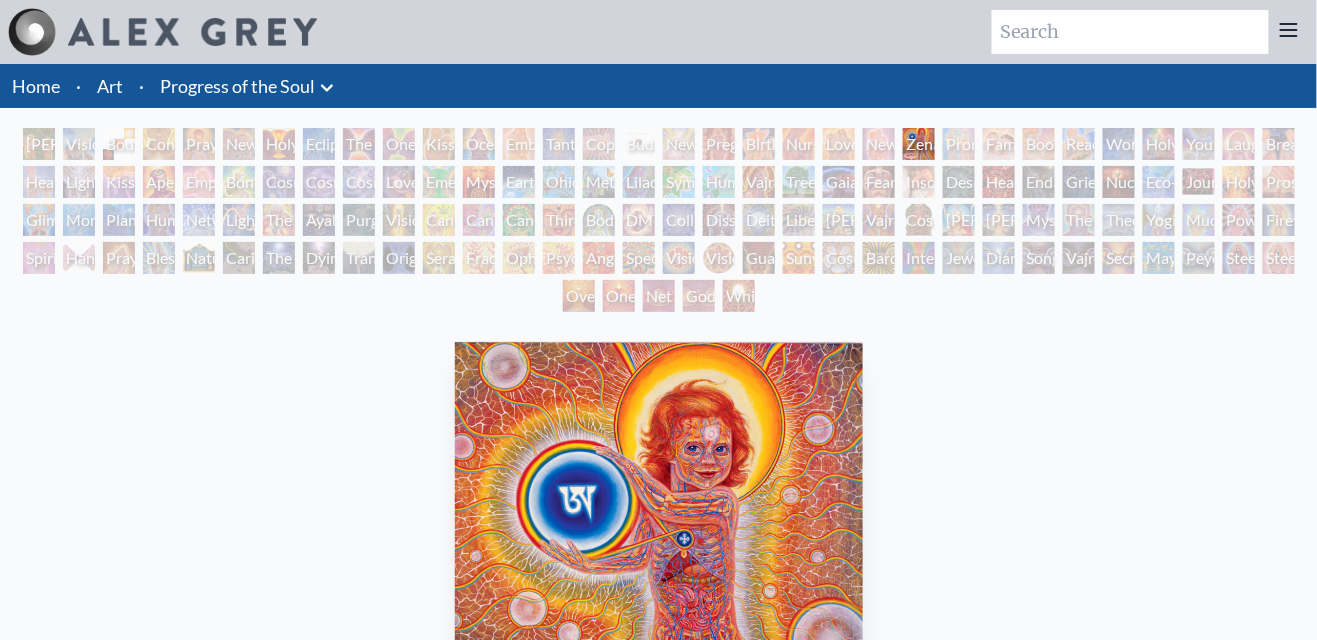 click on "Promise" at bounding box center [959, 144] 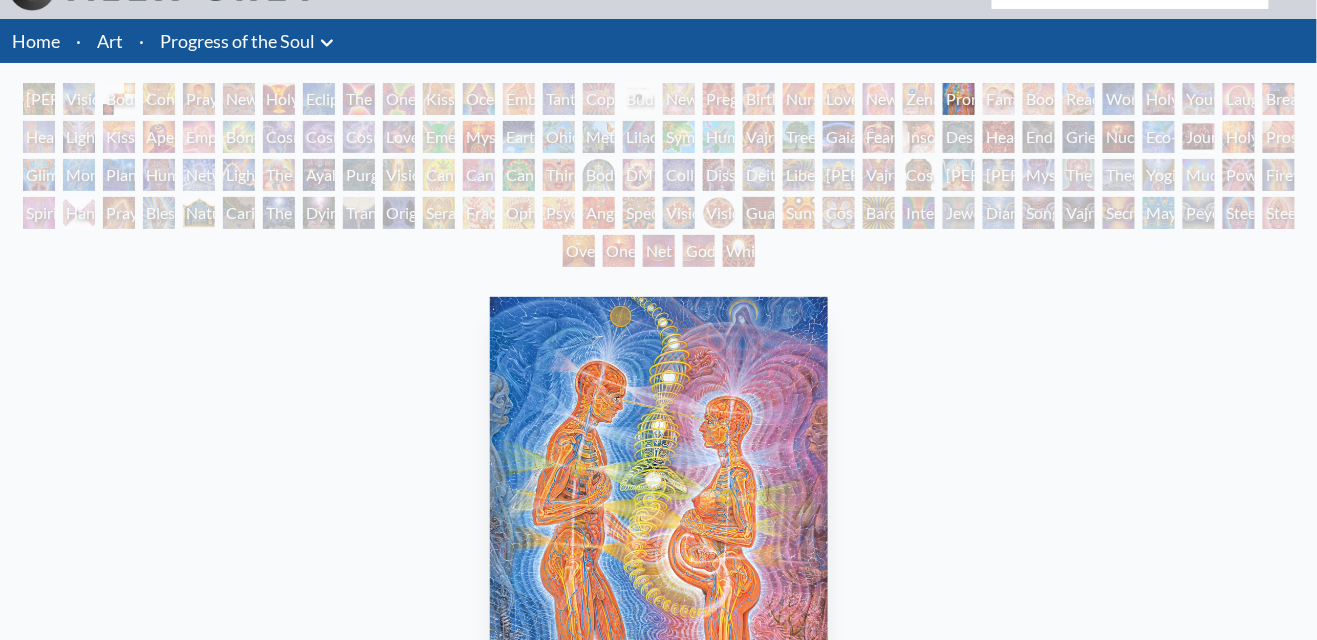 scroll, scrollTop: 47, scrollLeft: 0, axis: vertical 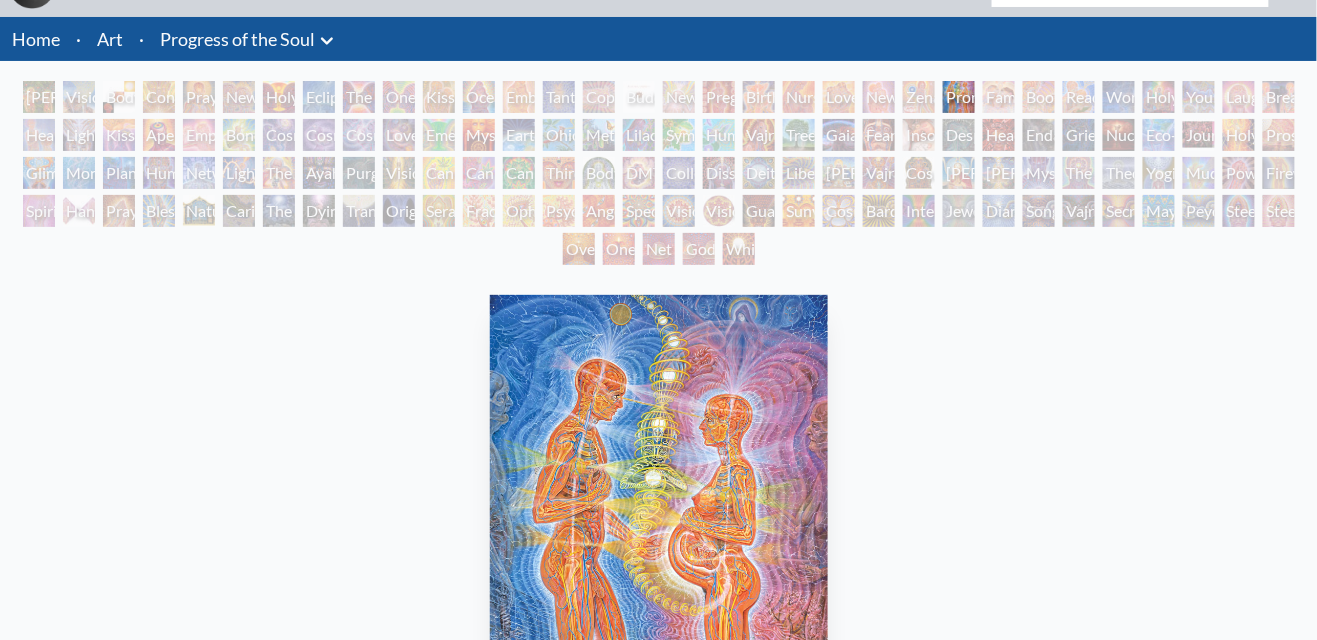 click on "Family" at bounding box center [999, 97] 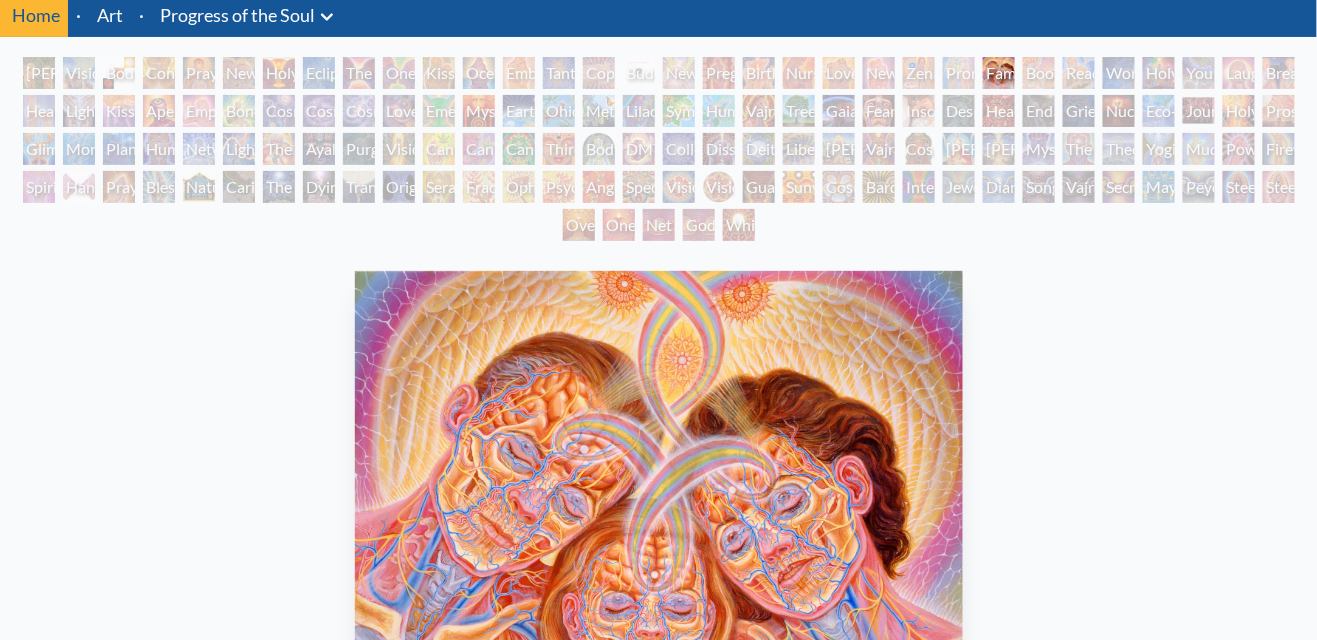 scroll, scrollTop: 64, scrollLeft: 0, axis: vertical 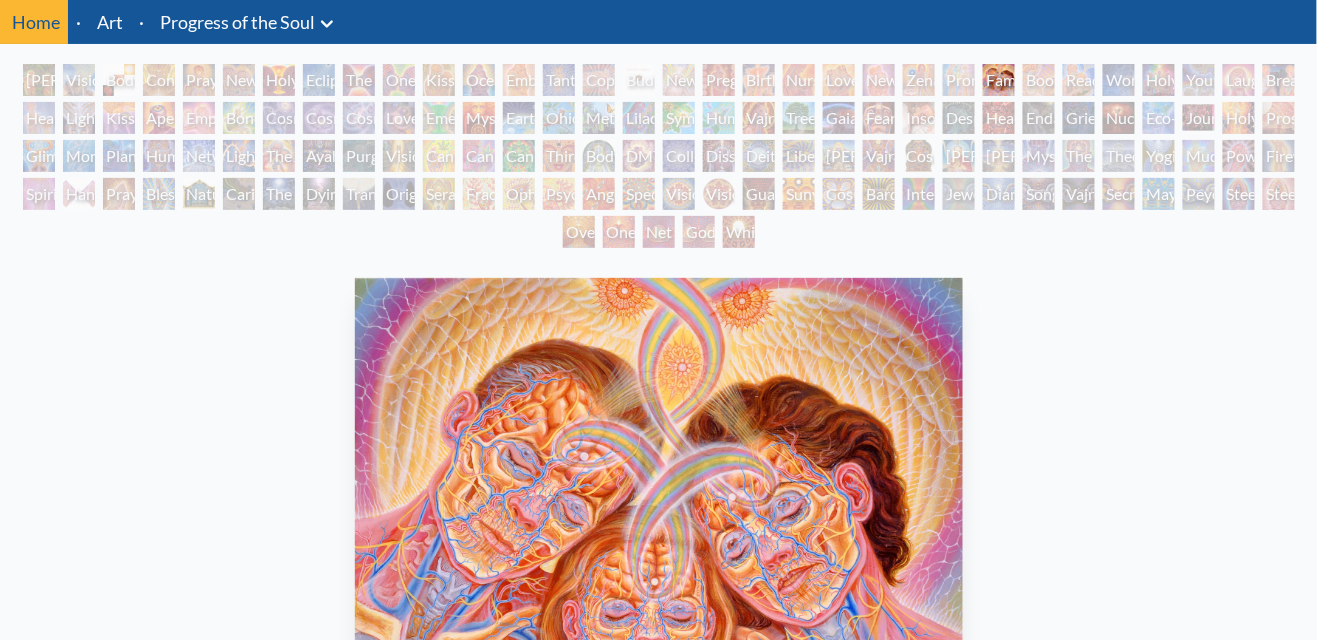 click on "Boo-boo" at bounding box center [1039, 80] 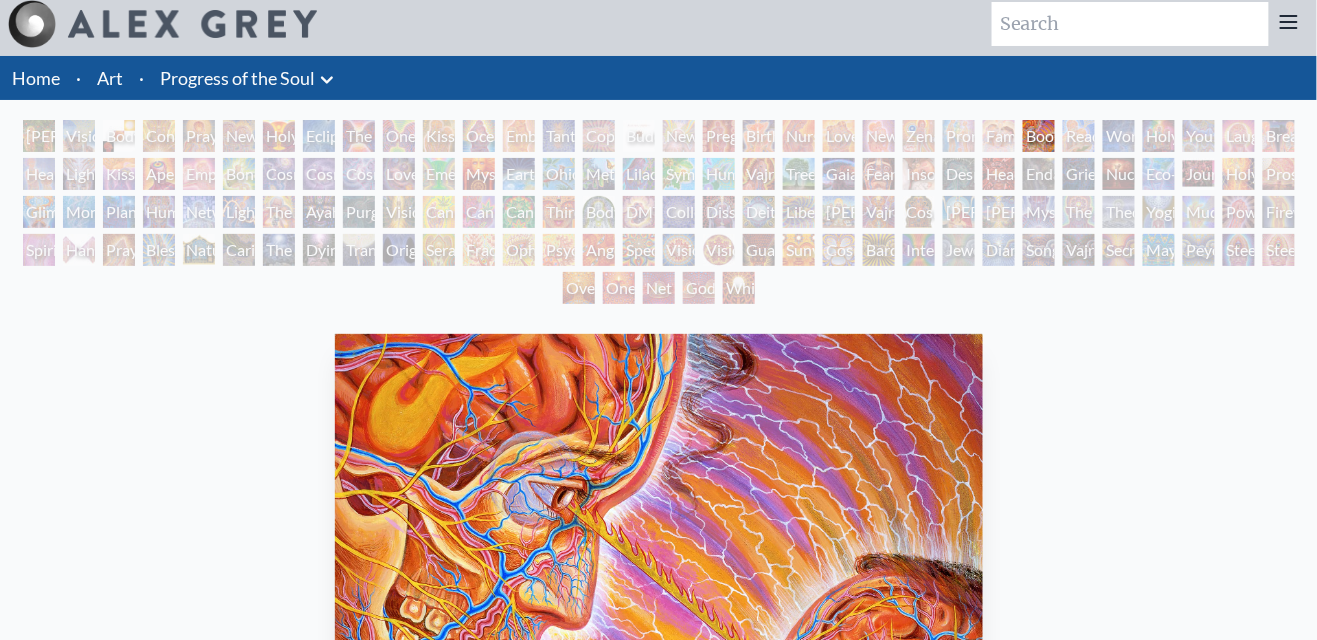 scroll, scrollTop: 0, scrollLeft: 0, axis: both 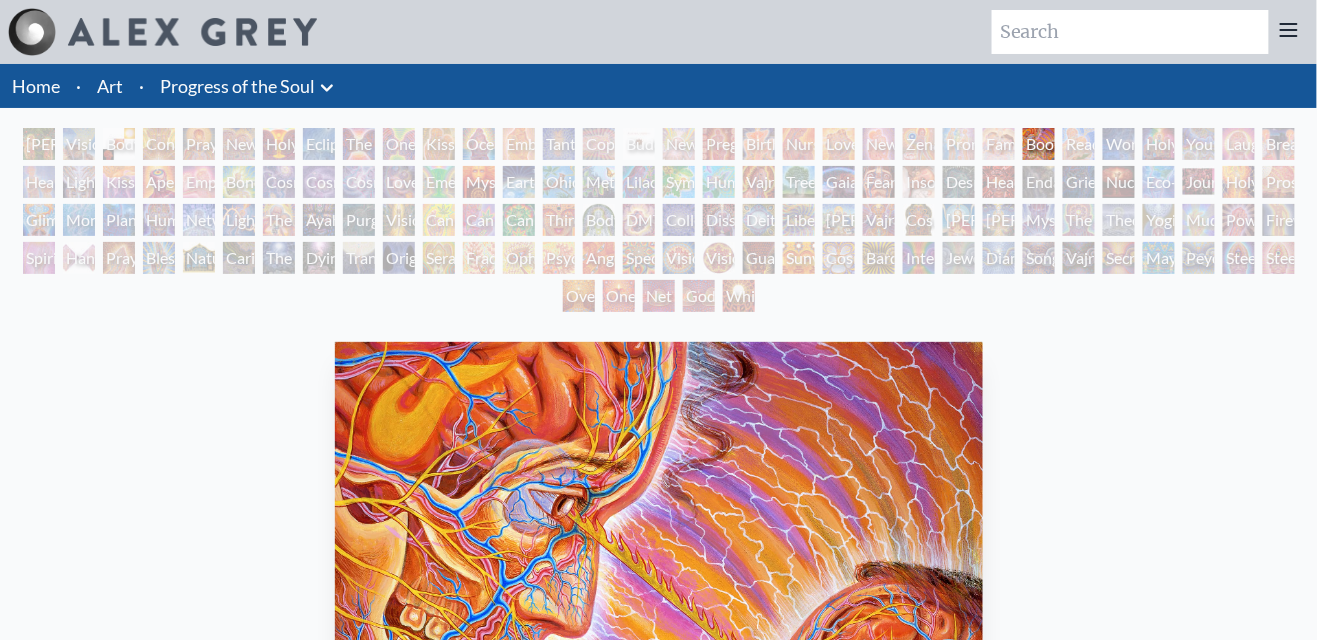 click on "Reading" at bounding box center (1079, 144) 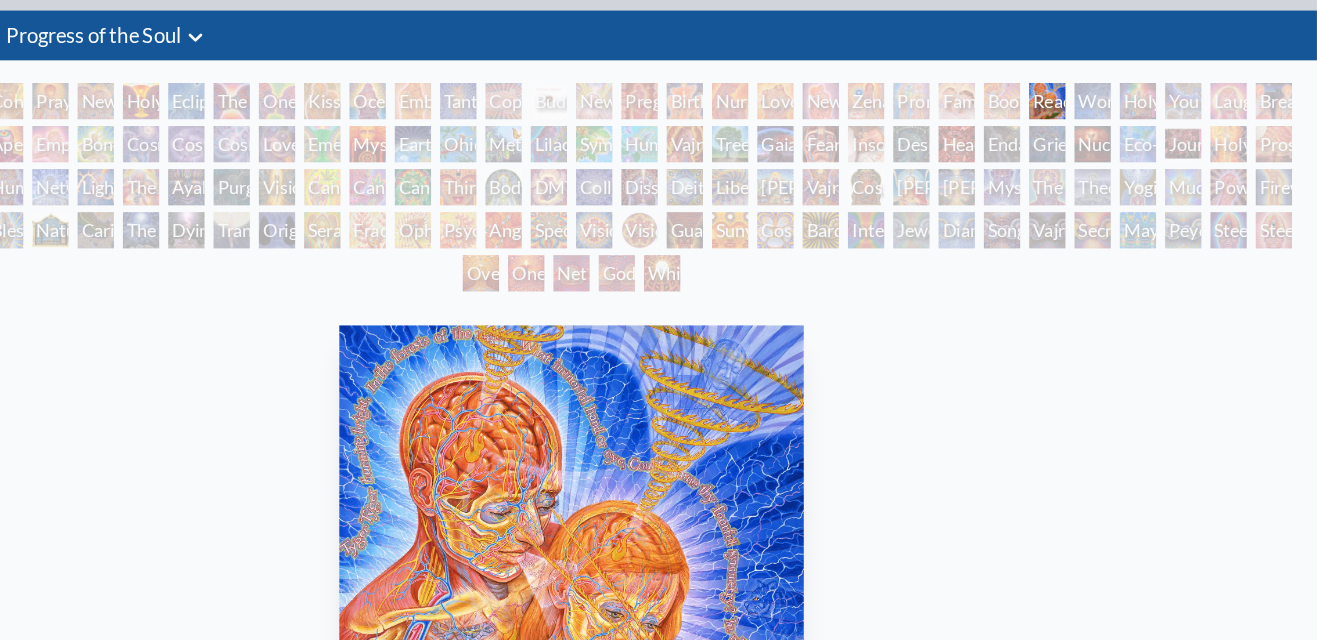 scroll, scrollTop: 0, scrollLeft: 0, axis: both 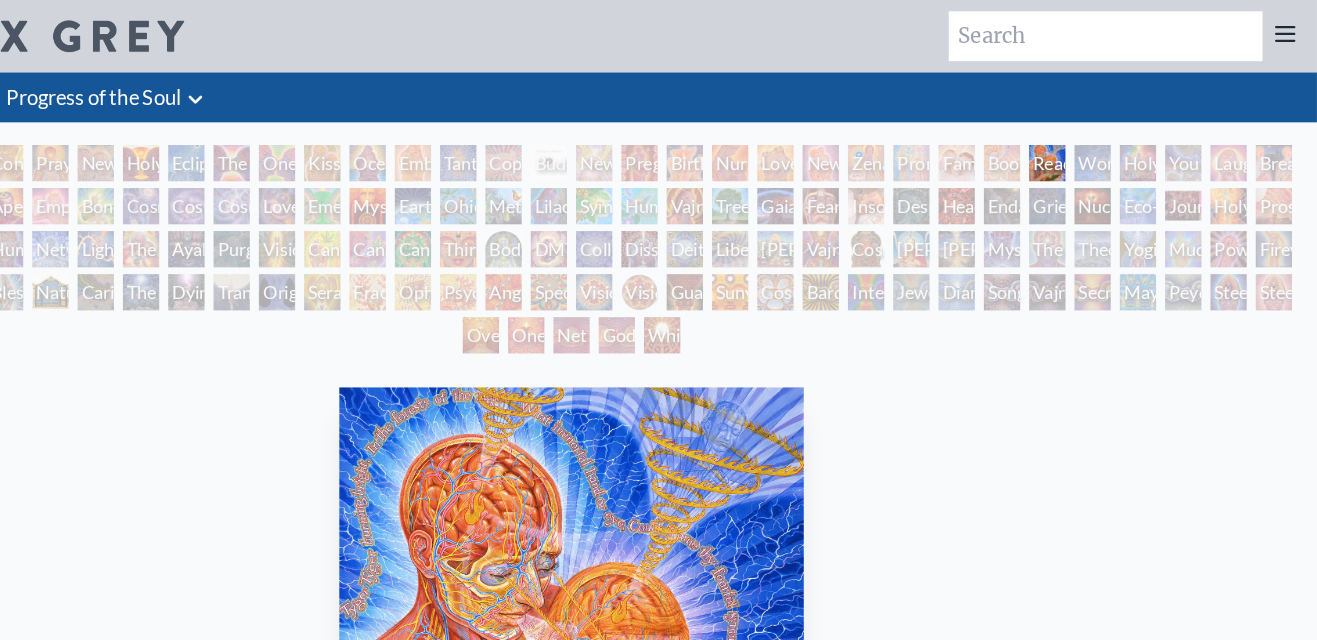 click on "Wonder" at bounding box center [1119, 144] 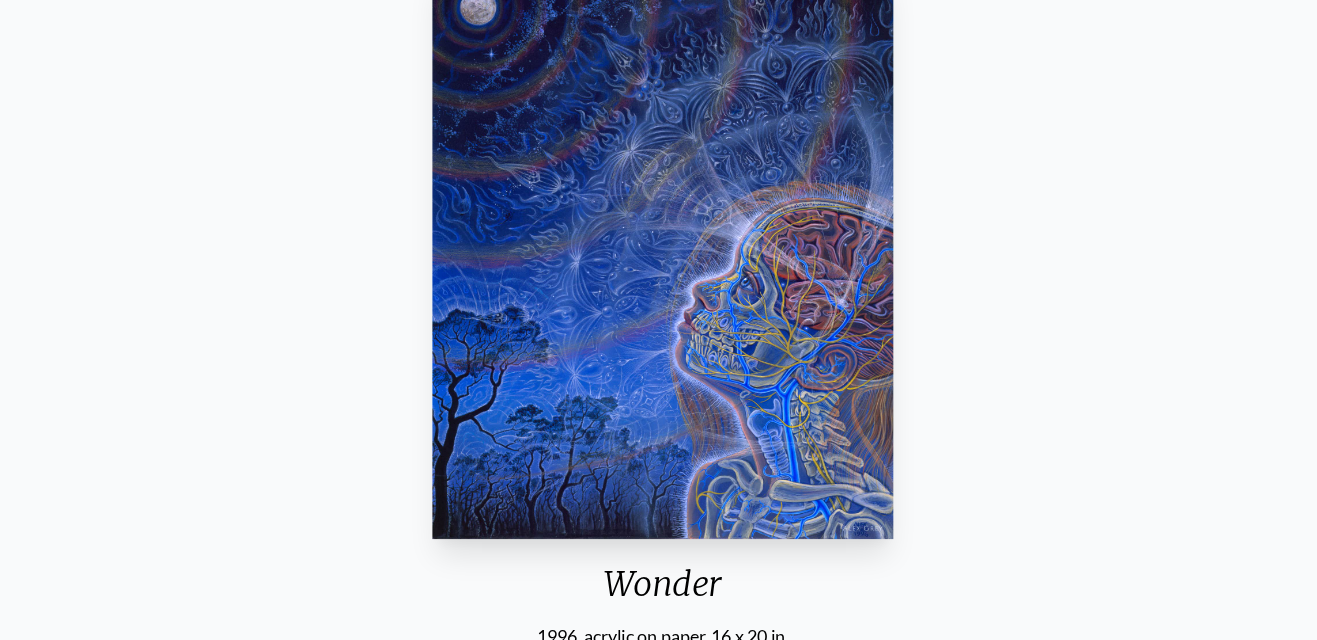 scroll, scrollTop: 312, scrollLeft: 0, axis: vertical 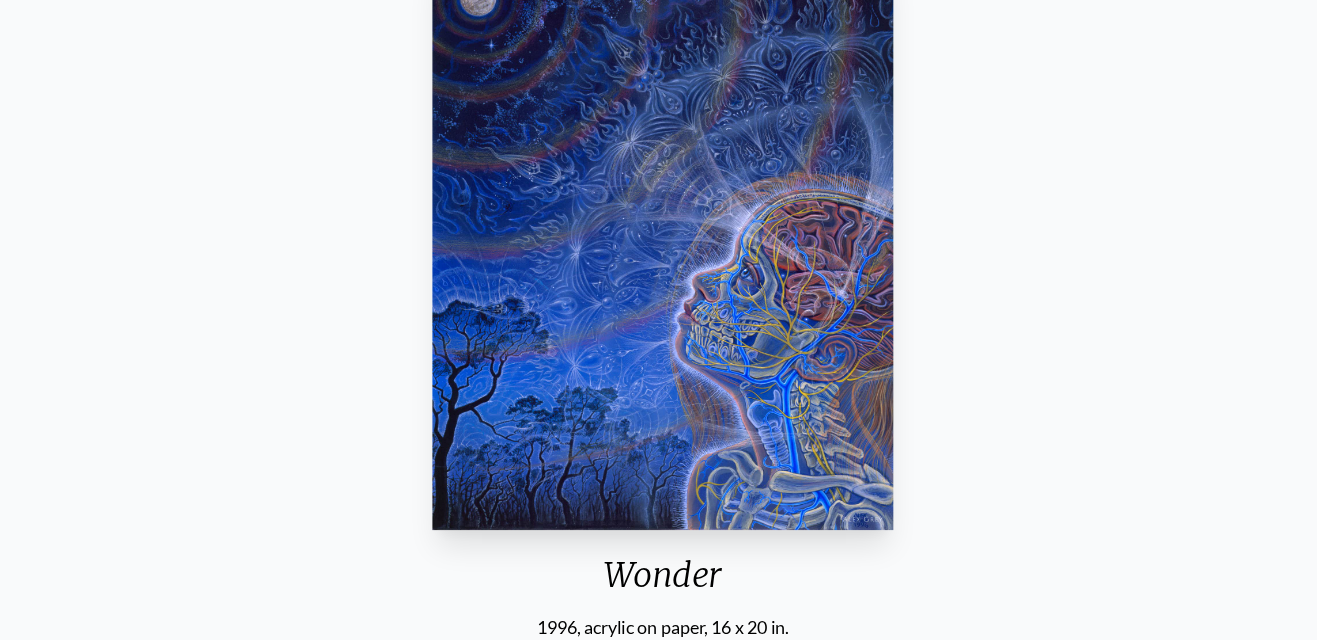 click on "Wonder
1996,  acrylic on paper, 16 x 20 in.
Visit the CoSM Shop
Wonder - Poster" at bounding box center [659, 627] 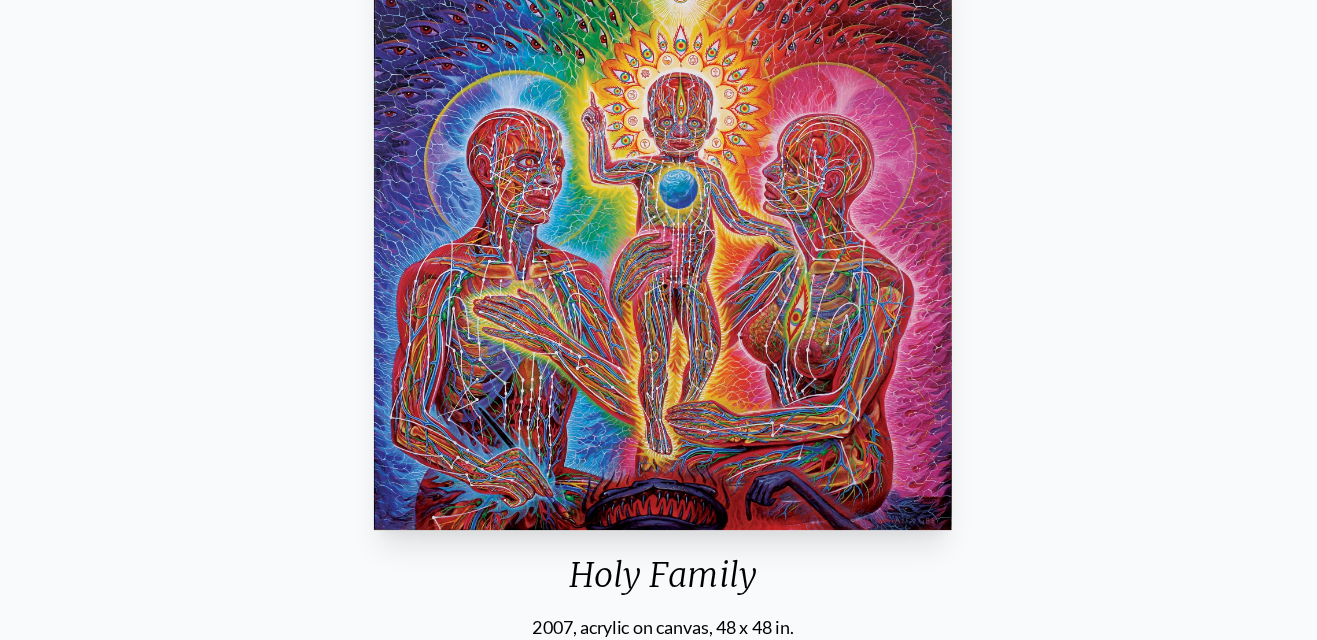 scroll, scrollTop: 0, scrollLeft: 0, axis: both 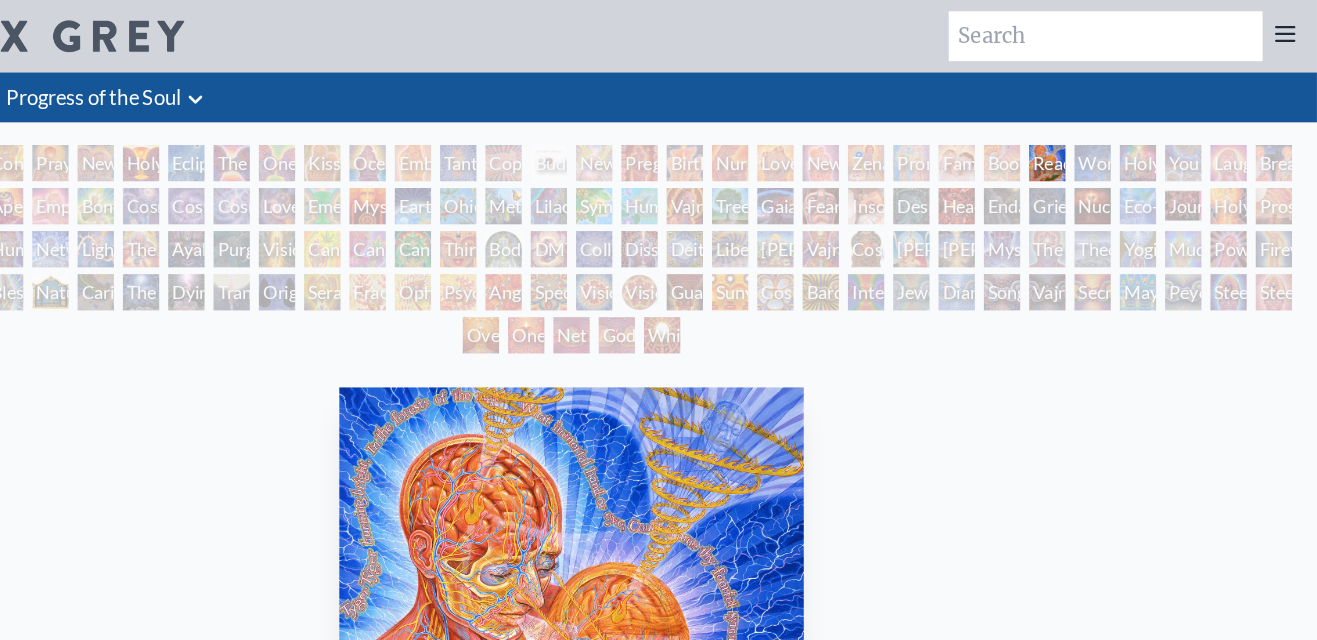 click on "Wonder" at bounding box center (1119, 144) 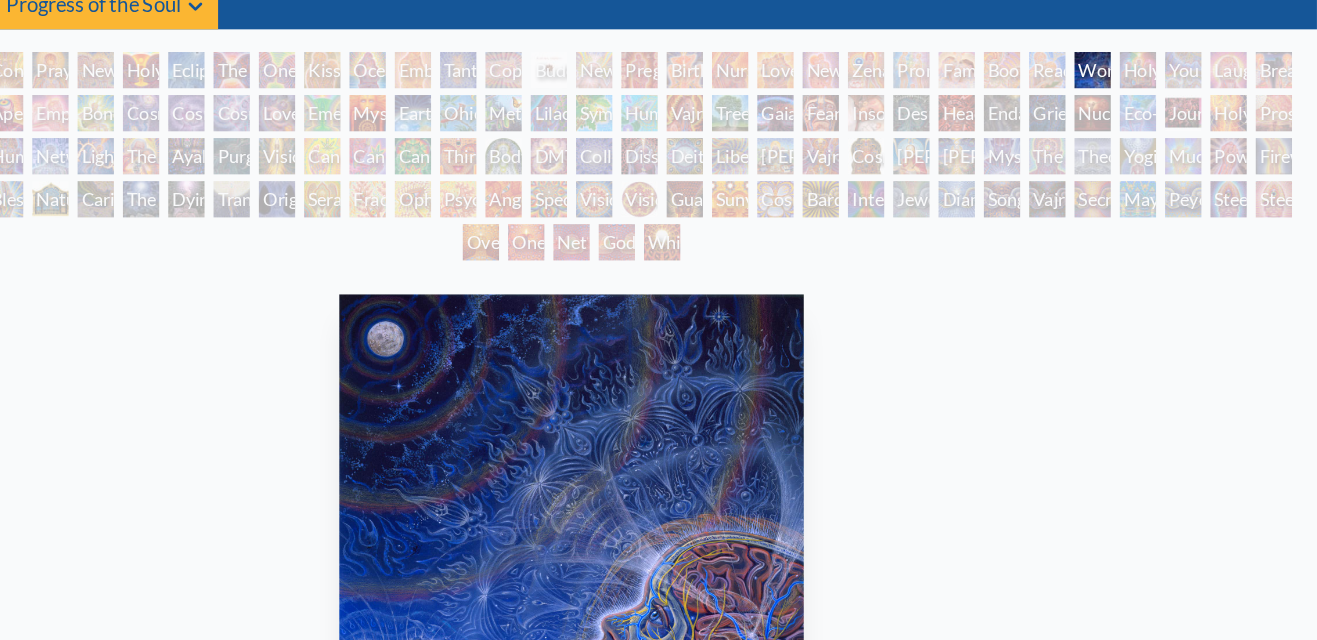 scroll, scrollTop: 0, scrollLeft: 0, axis: both 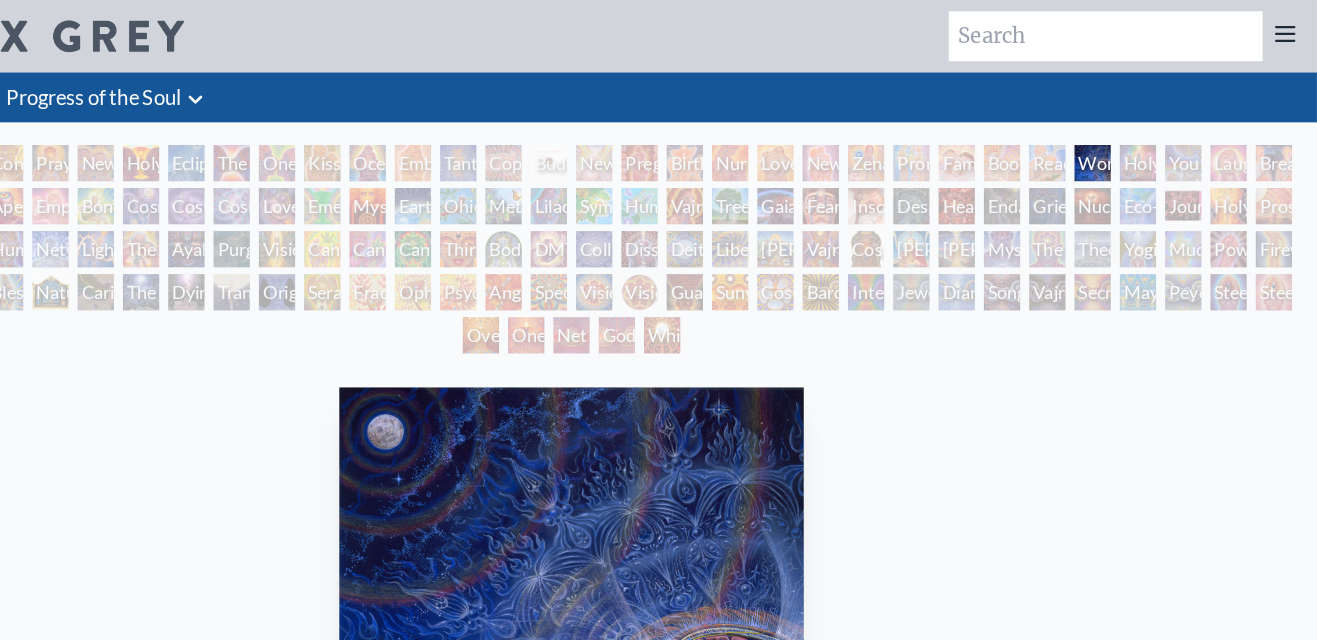 click on "Holy Family" at bounding box center [1159, 144] 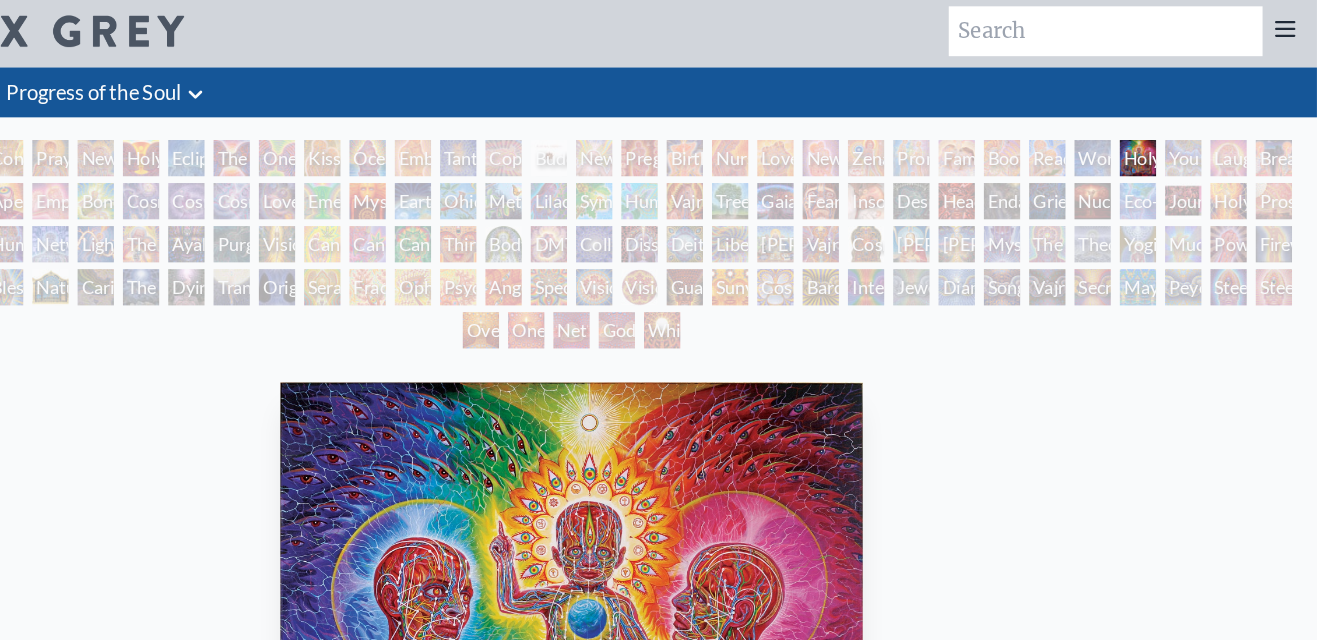 scroll, scrollTop: 0, scrollLeft: 0, axis: both 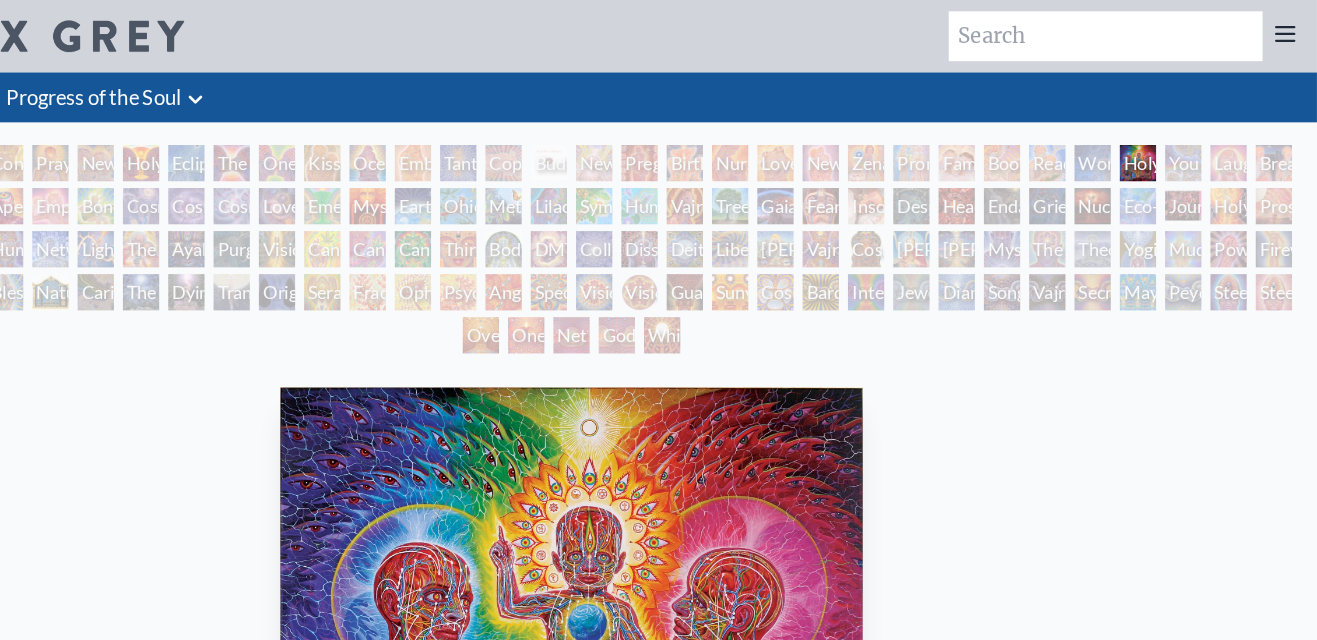 click on "Young & Old" at bounding box center (1199, 144) 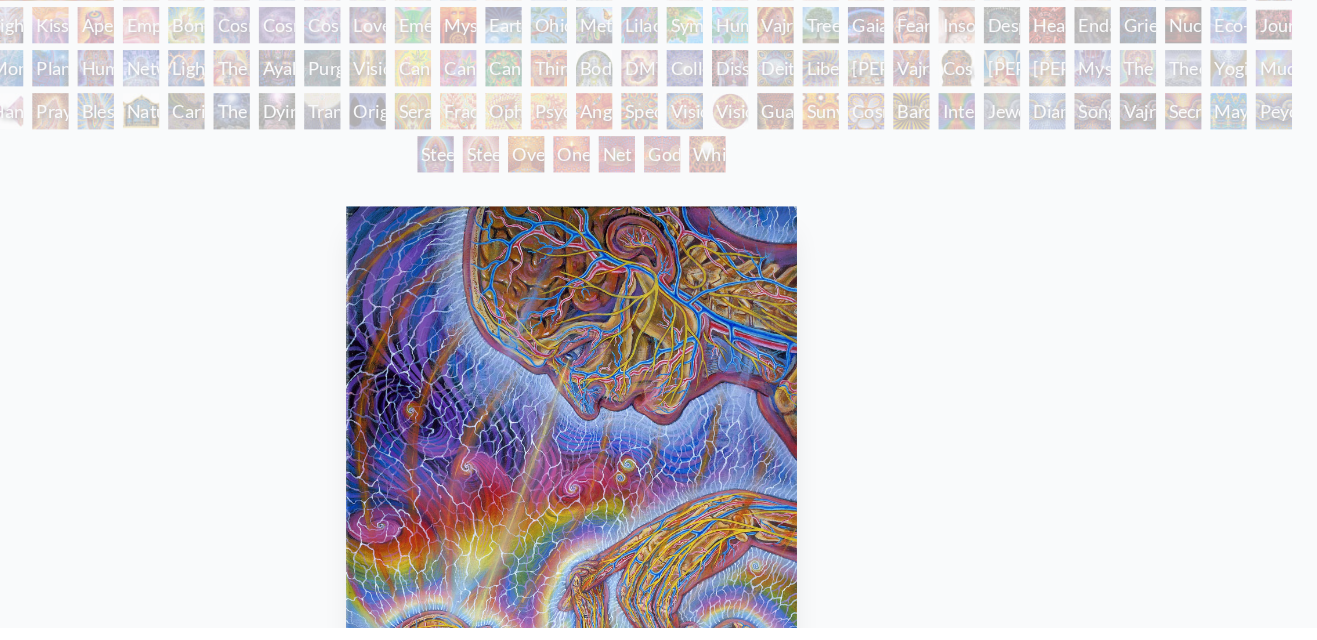 scroll, scrollTop: 74, scrollLeft: 0, axis: vertical 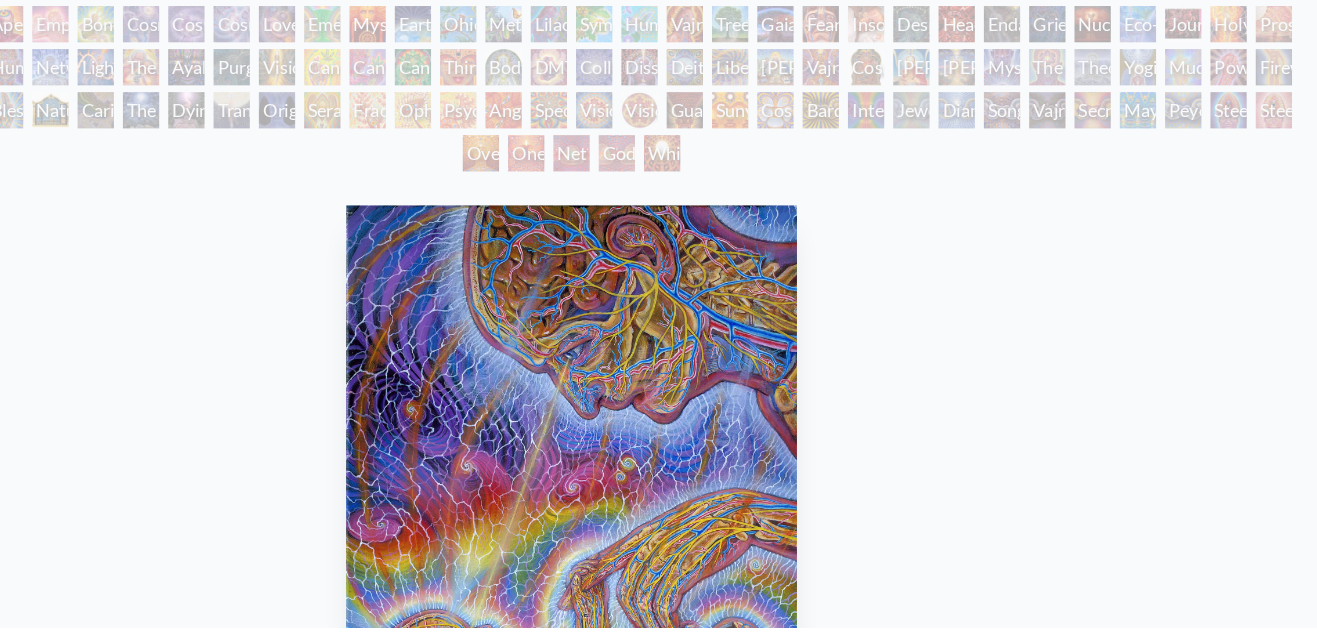 click on "Young & Old
2002,  acrylic on linen, 16 x 20 in.
Visit the CoSM Shop" at bounding box center [659, 641] 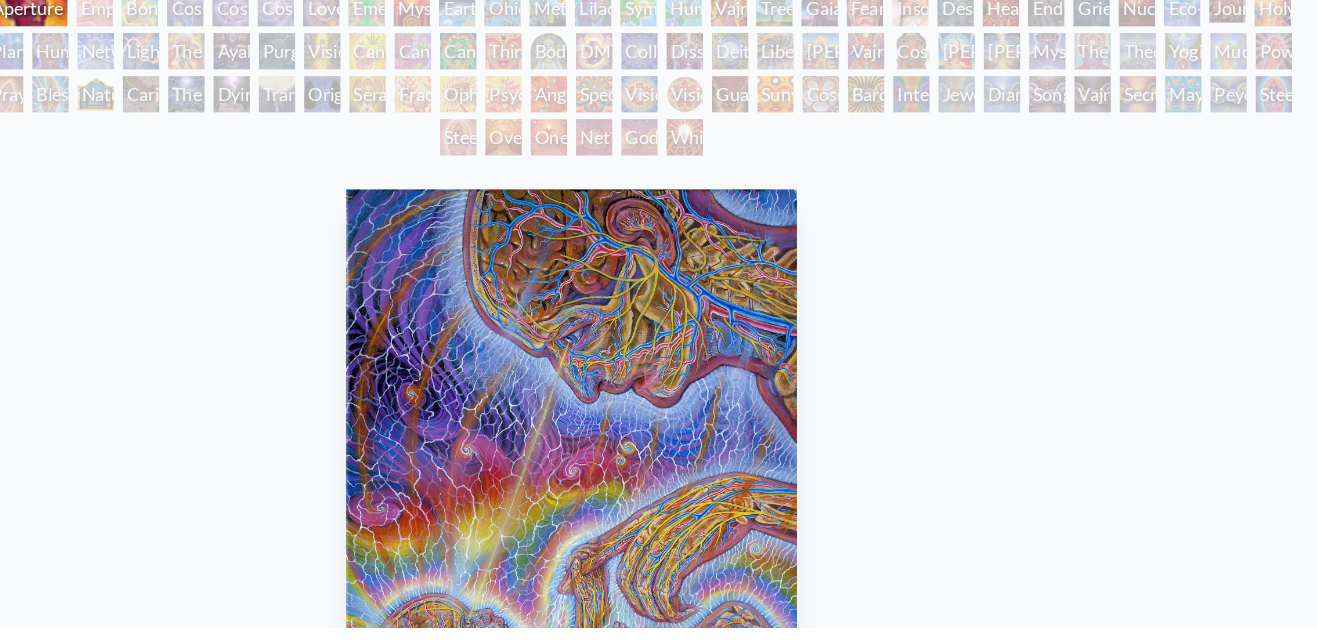 scroll, scrollTop: 87, scrollLeft: 0, axis: vertical 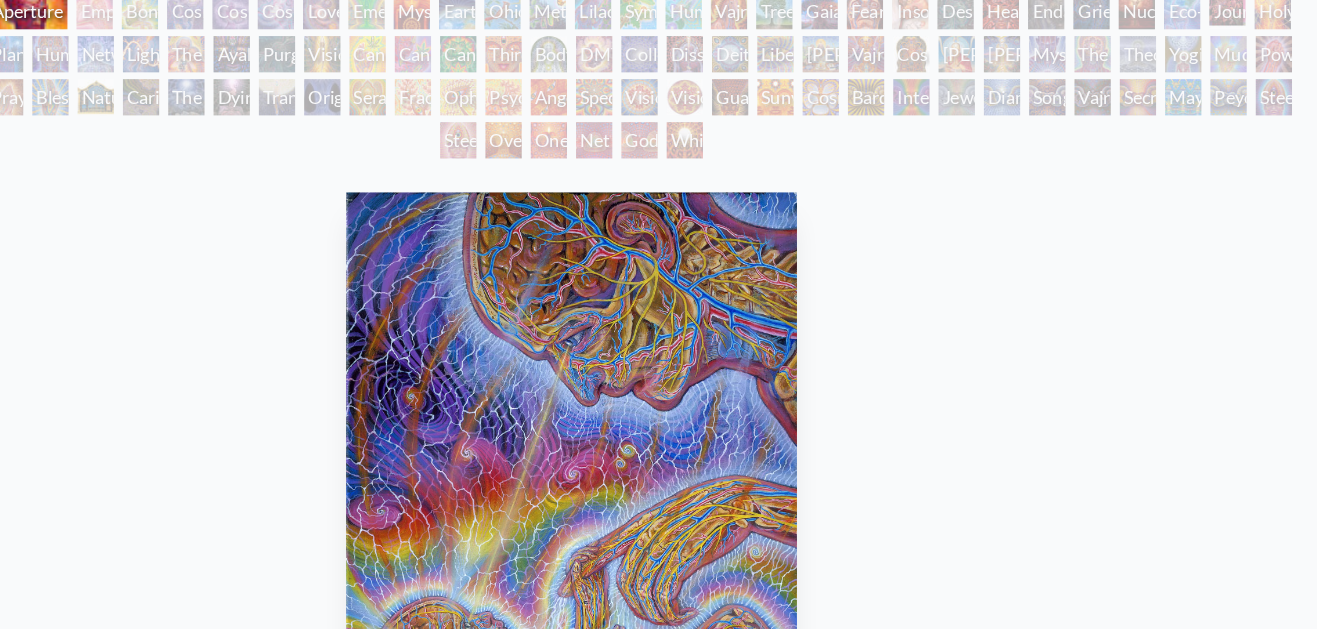 click on "Young & Old
2002,  acrylic on linen, 16 x 20 in.
Visit the CoSM Shop" at bounding box center [659, 628] 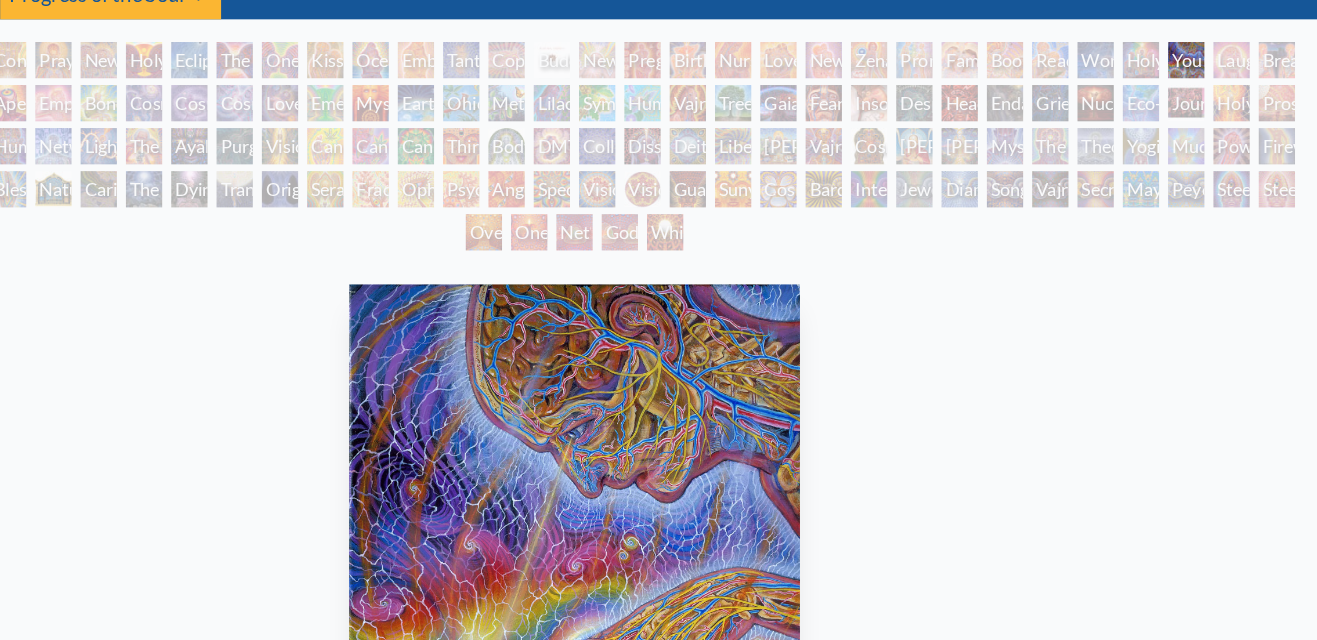 scroll, scrollTop: 0, scrollLeft: 0, axis: both 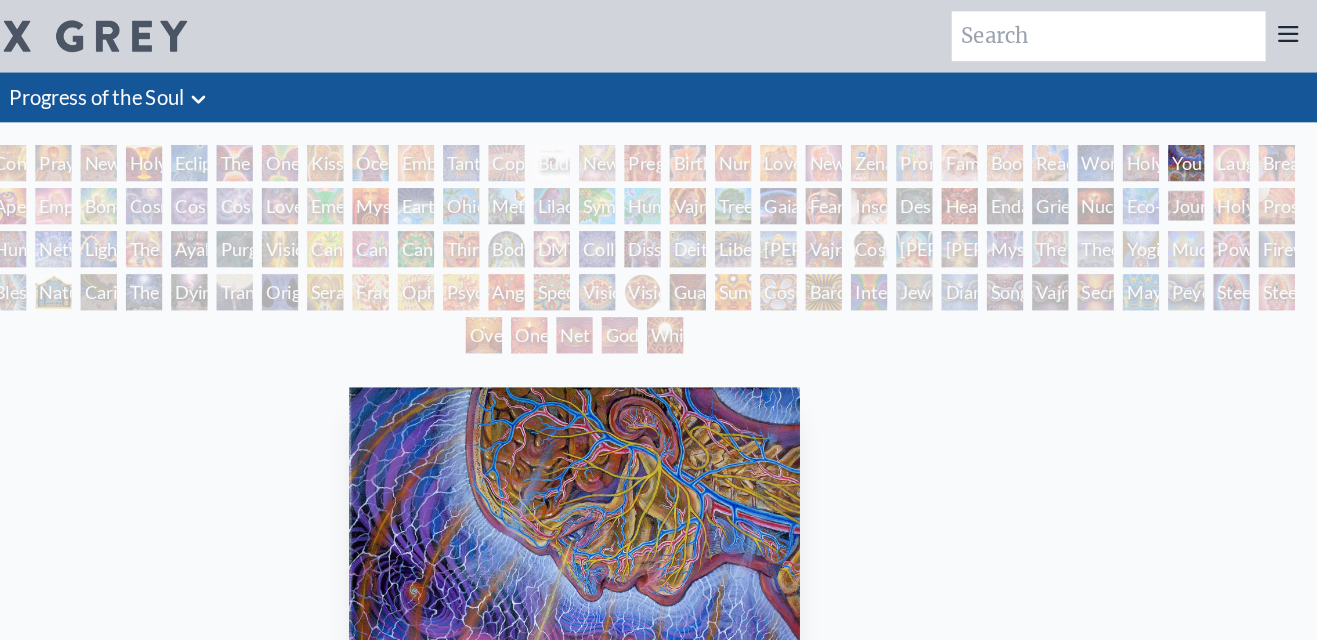 click on "Young & Old" at bounding box center [1199, 144] 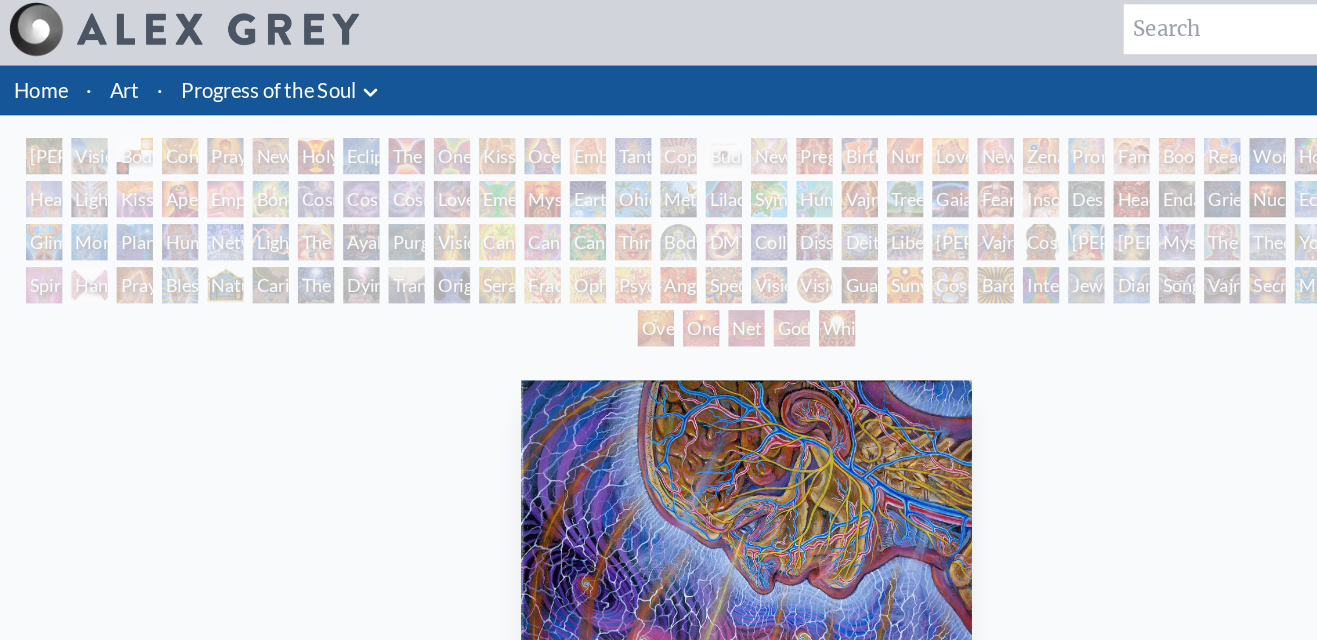 click on "Laughing Man" at bounding box center (1239, 144) 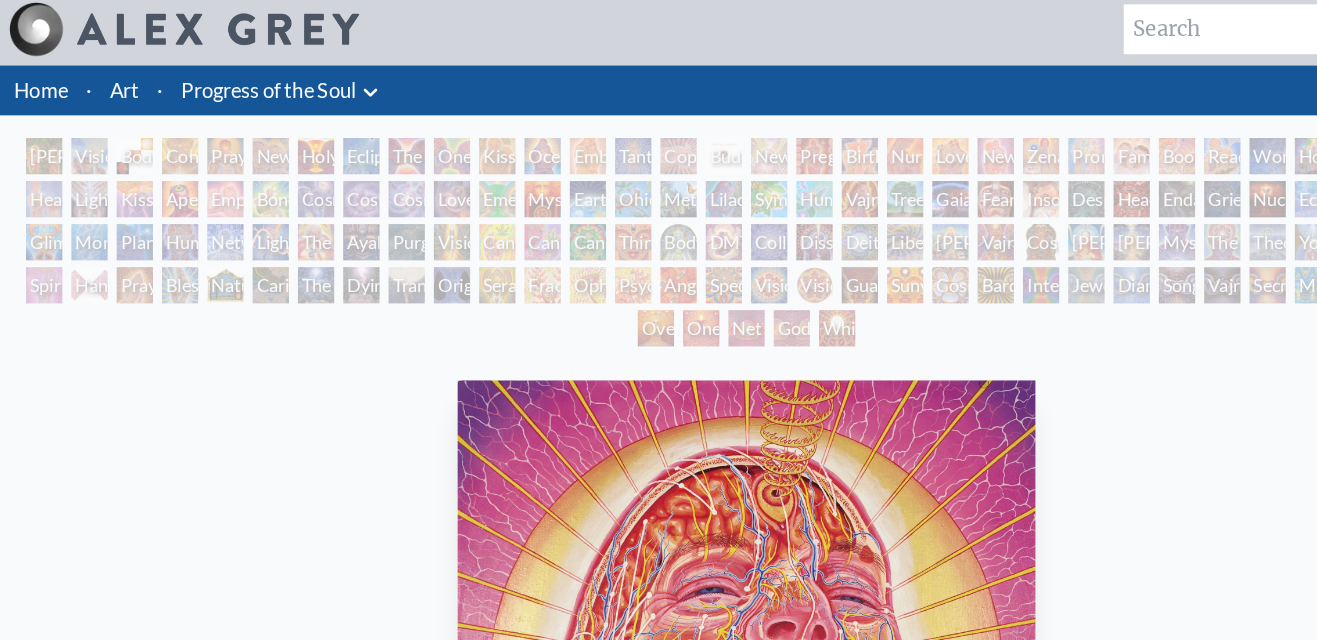 click on "Laughing Man" at bounding box center [1239, 144] 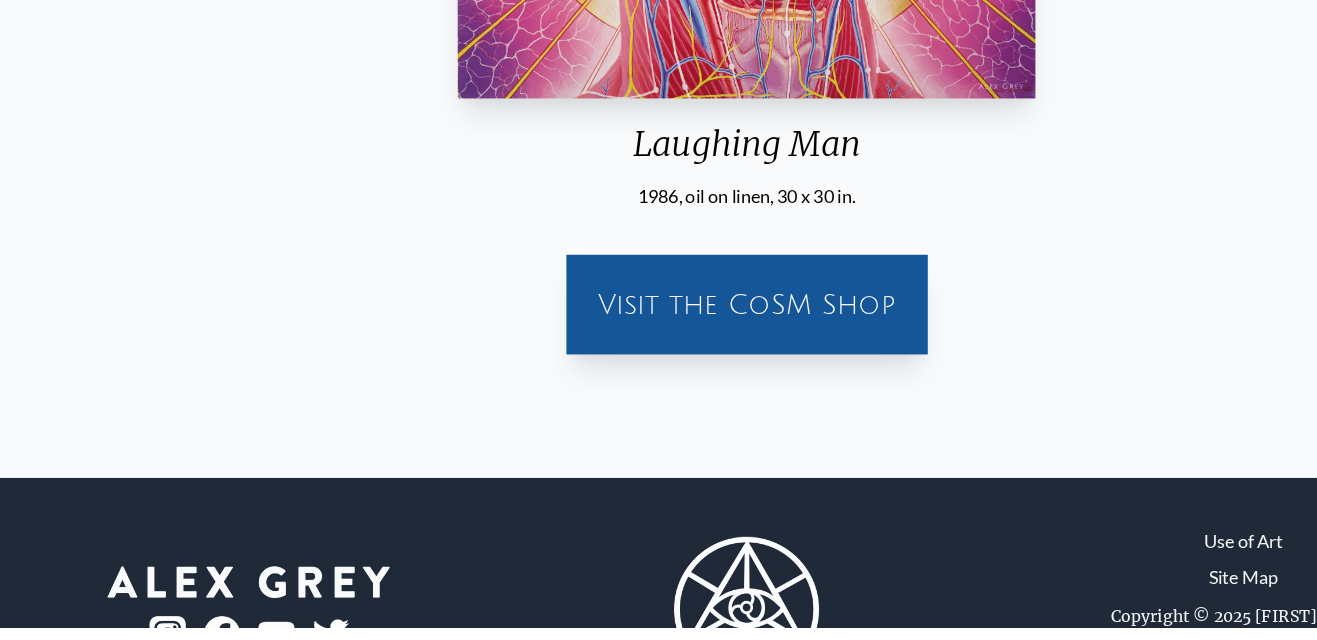 scroll, scrollTop: 685, scrollLeft: 0, axis: vertical 